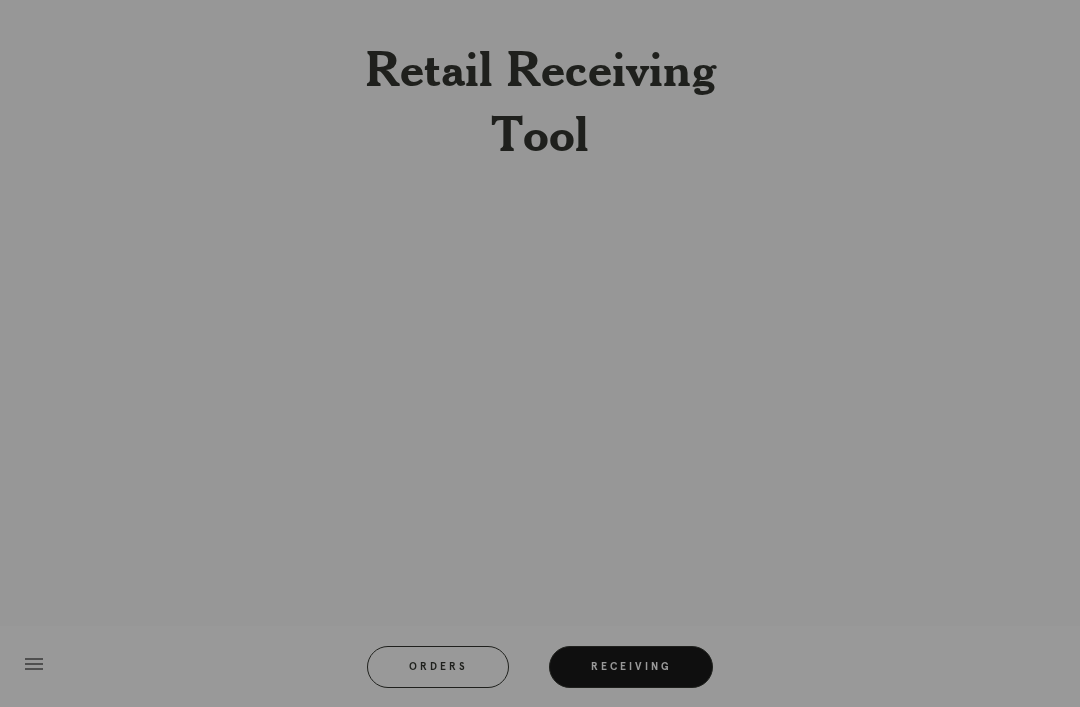 scroll, scrollTop: 64, scrollLeft: 0, axis: vertical 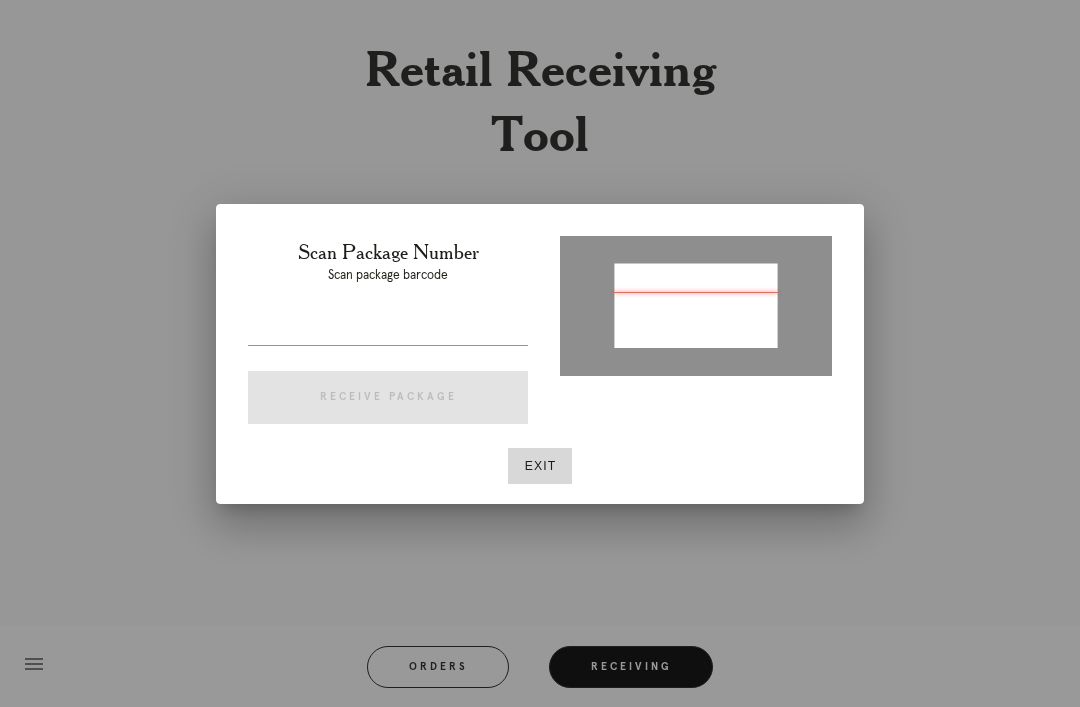 type on "P711985306873253" 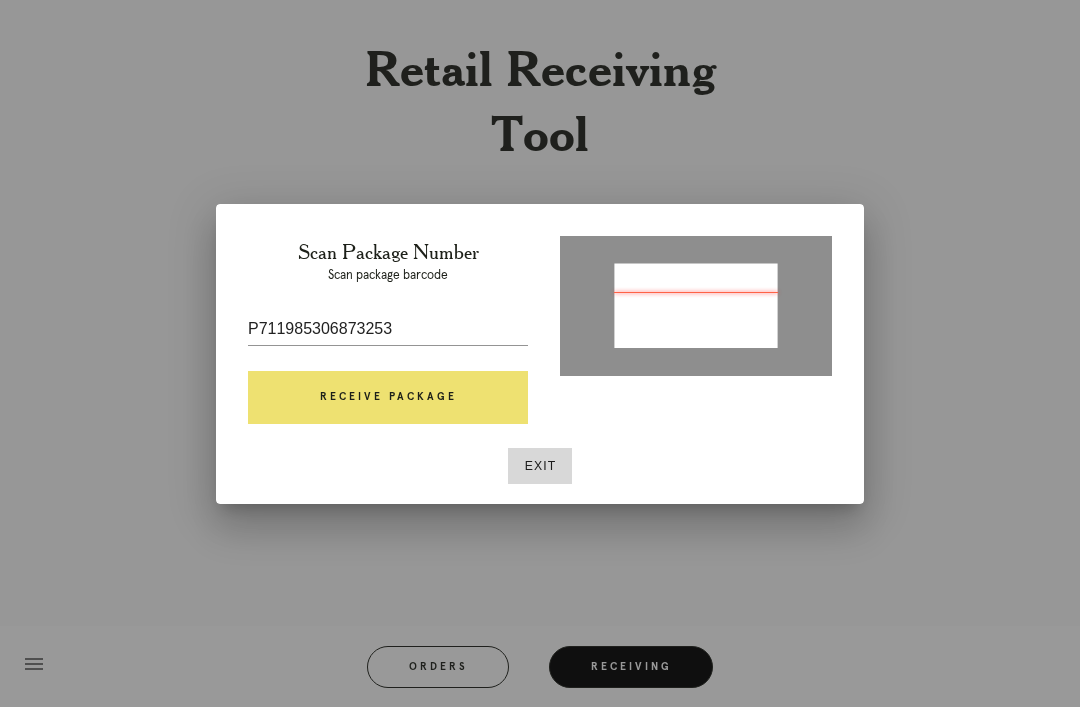 click on "Receive Package" at bounding box center [388, 398] 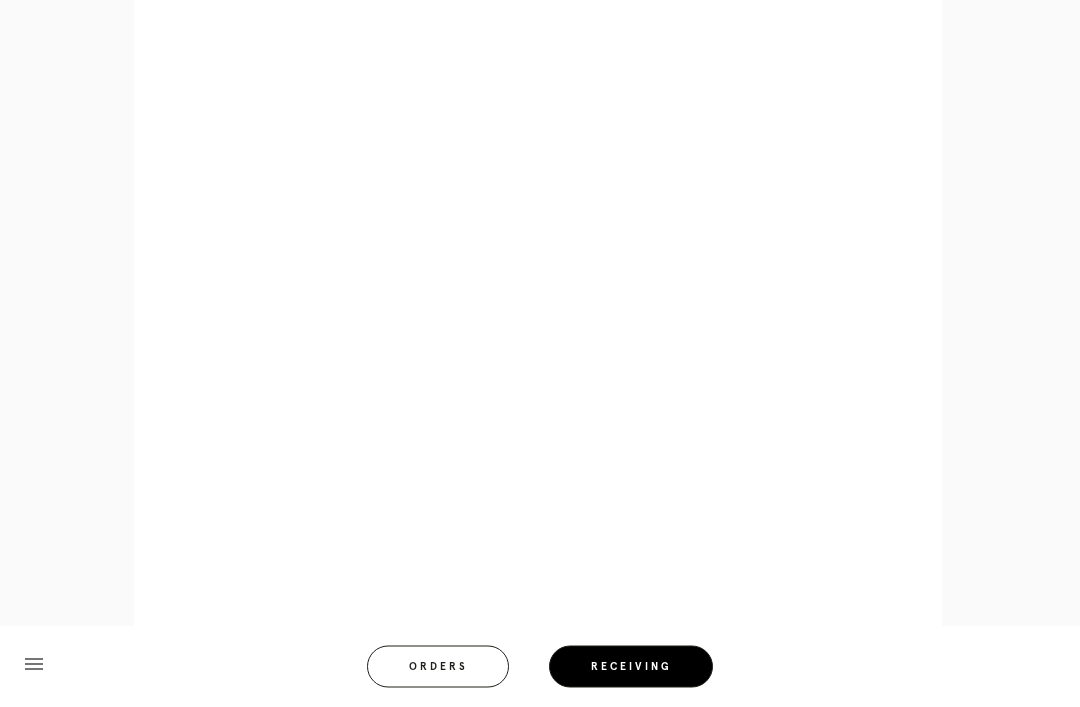 scroll, scrollTop: 891, scrollLeft: 0, axis: vertical 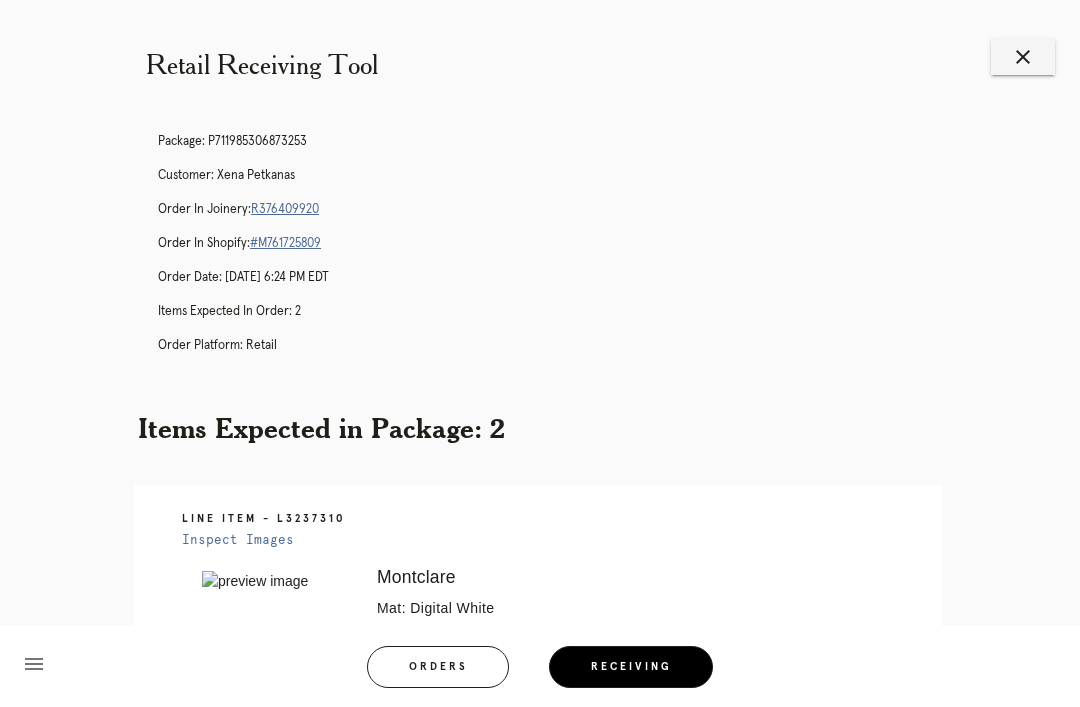 click on "close" at bounding box center (1023, 57) 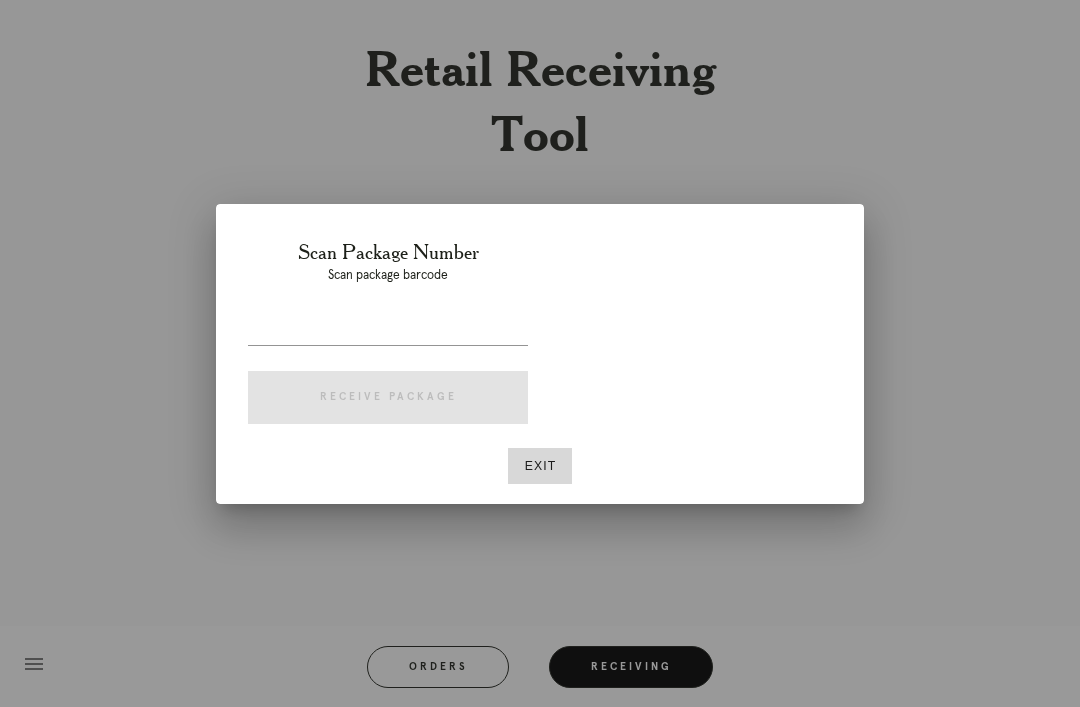 scroll, scrollTop: 0, scrollLeft: 0, axis: both 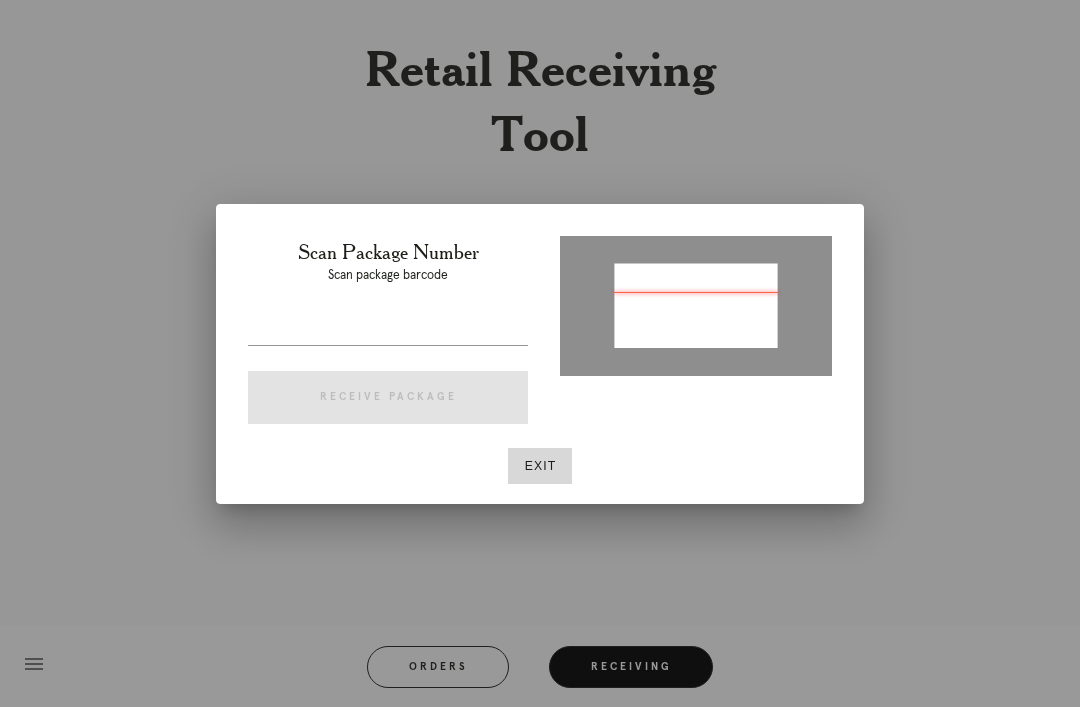type on "P475454725738604" 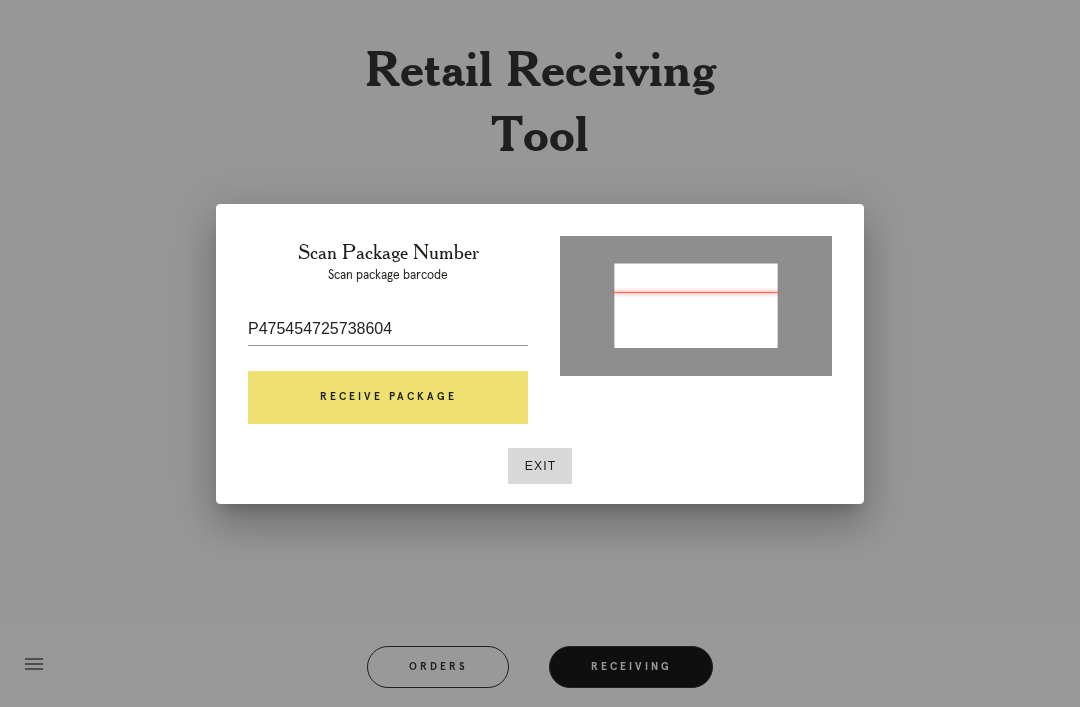 click on "Receive Package" at bounding box center [388, 398] 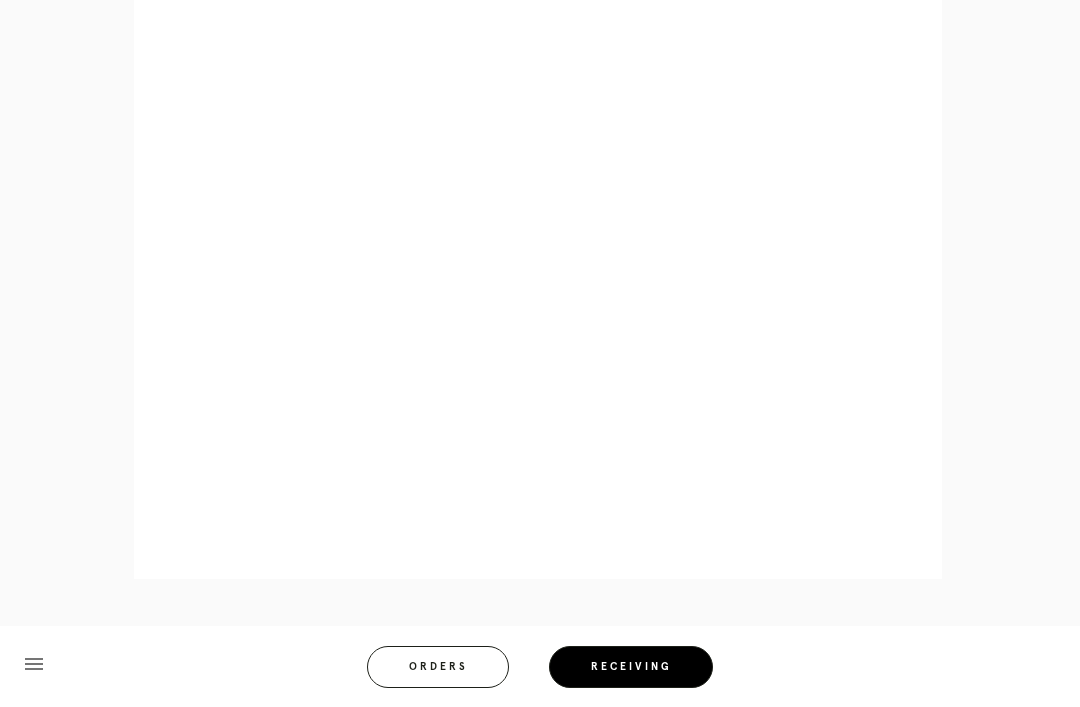 scroll, scrollTop: 928, scrollLeft: 0, axis: vertical 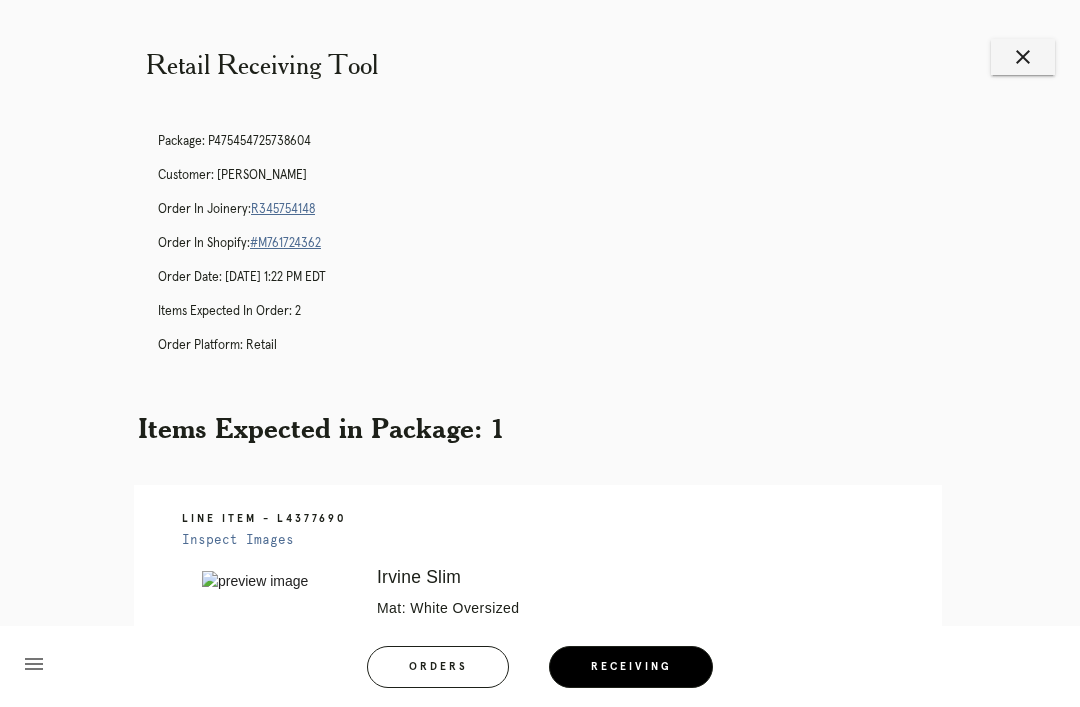 click on "close" at bounding box center (1023, 57) 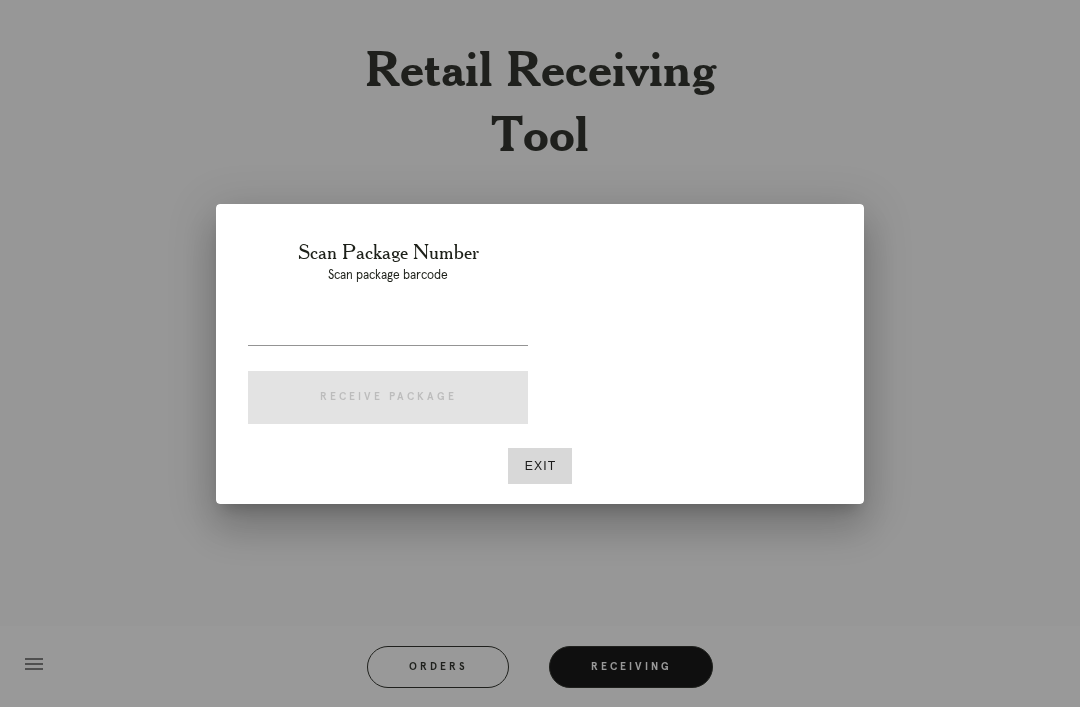 scroll, scrollTop: 0, scrollLeft: 0, axis: both 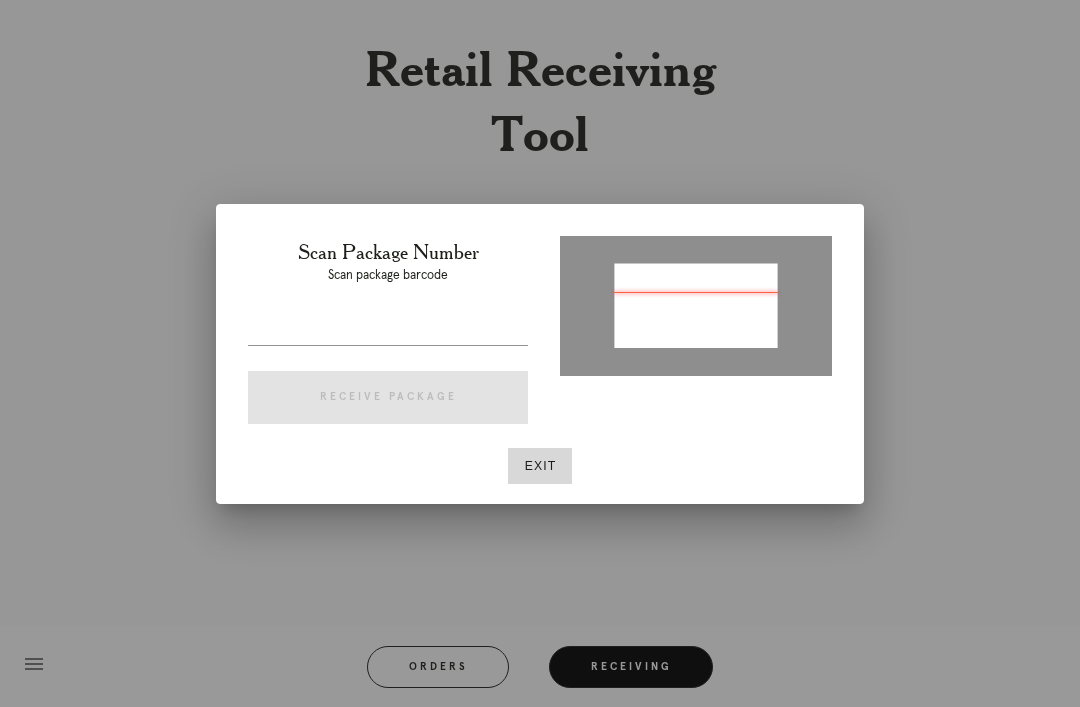 type on "P749477094591196" 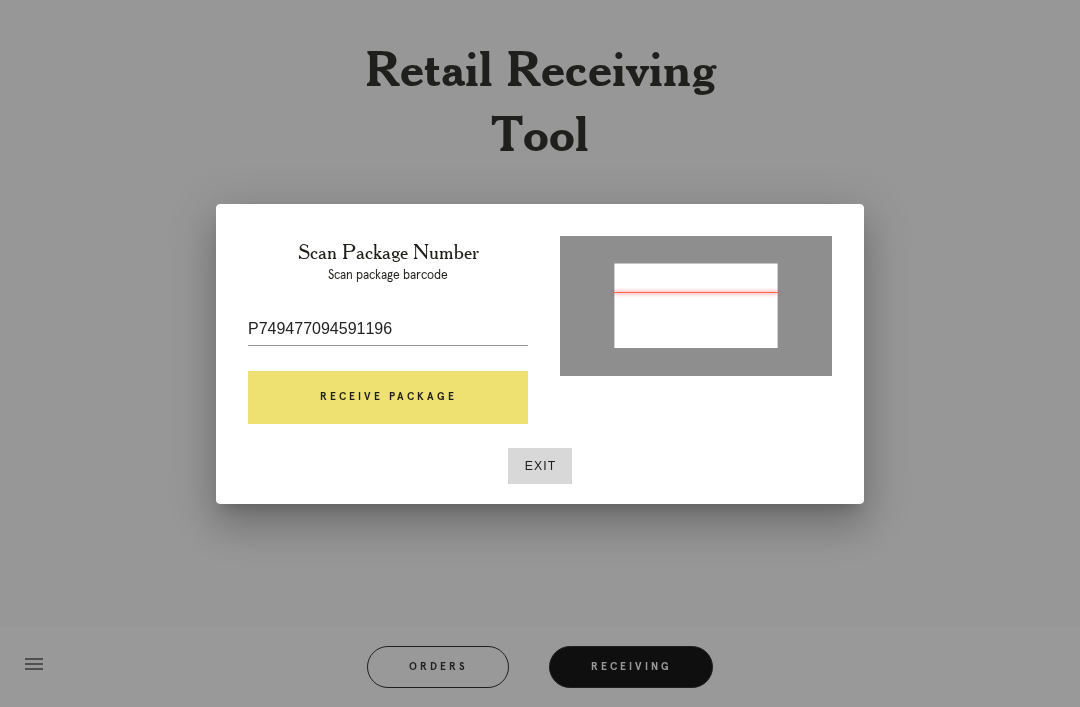 click on "Receive Package" at bounding box center [388, 398] 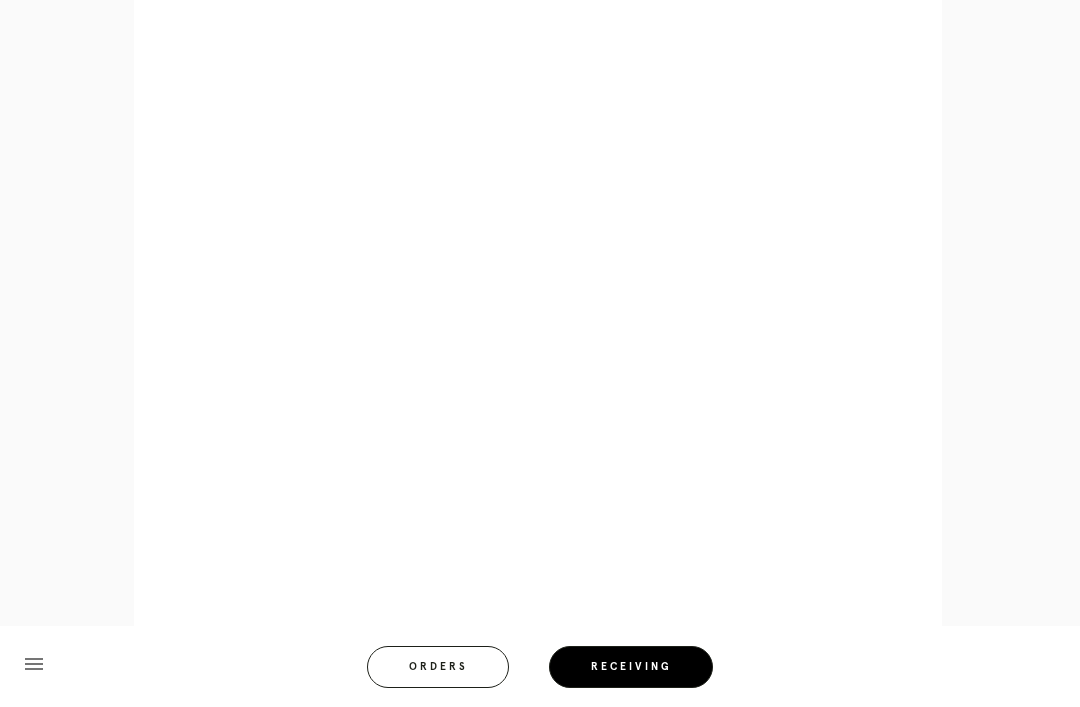scroll, scrollTop: 930, scrollLeft: 0, axis: vertical 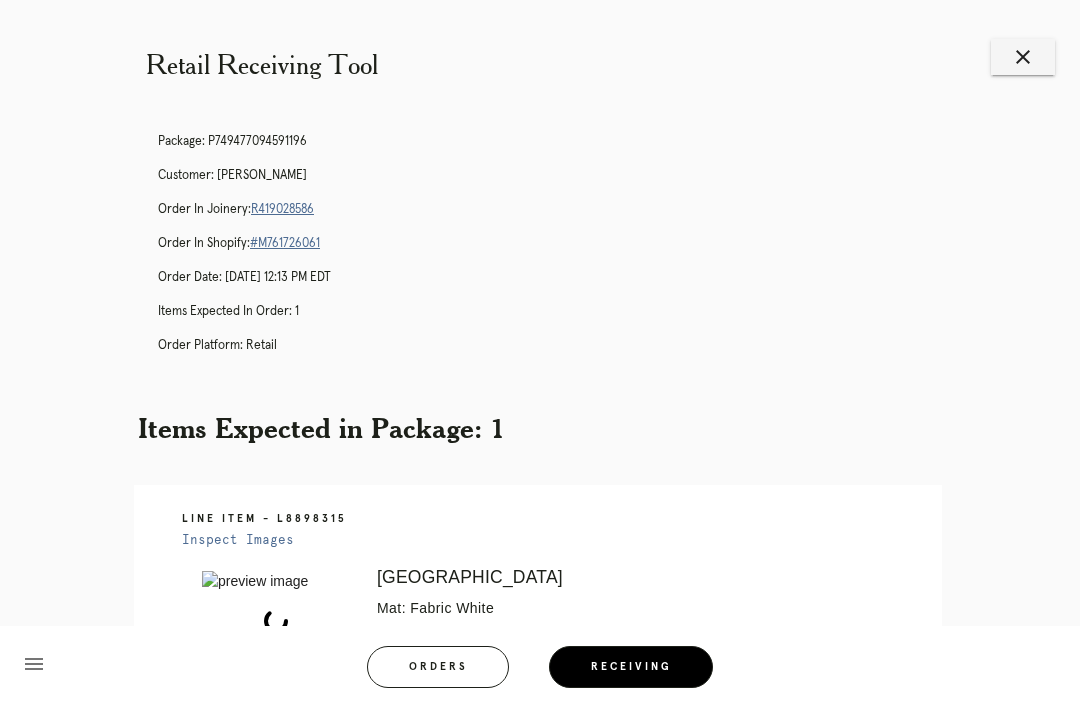 click on "R419028586" at bounding box center [282, 209] 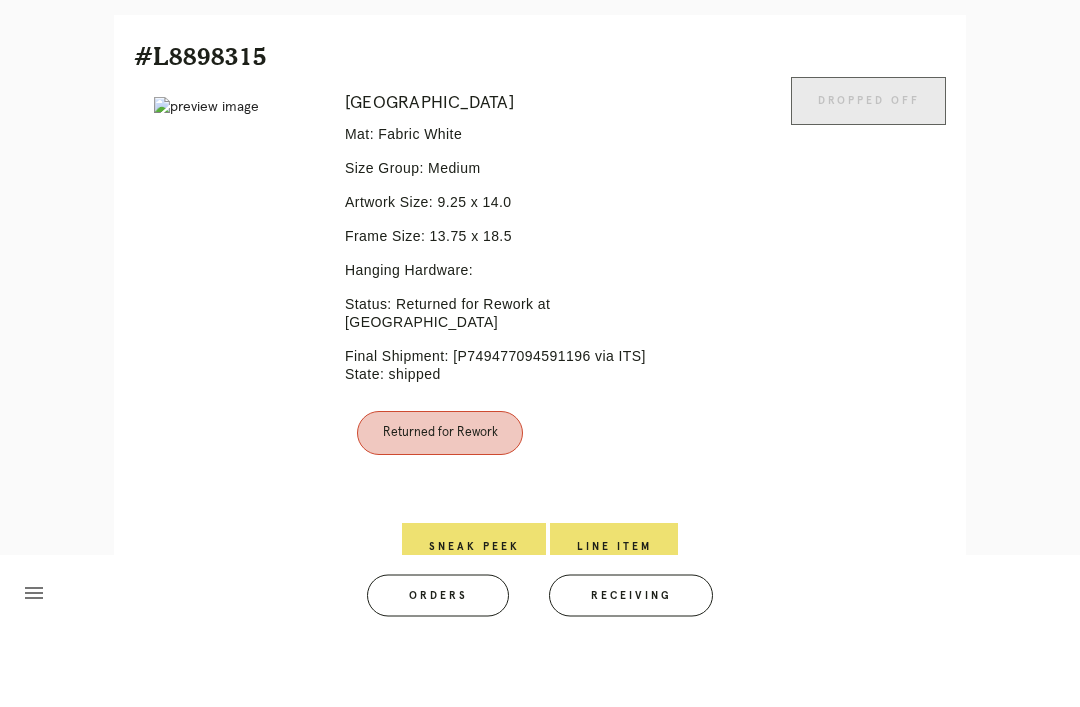 scroll, scrollTop: 446, scrollLeft: 0, axis: vertical 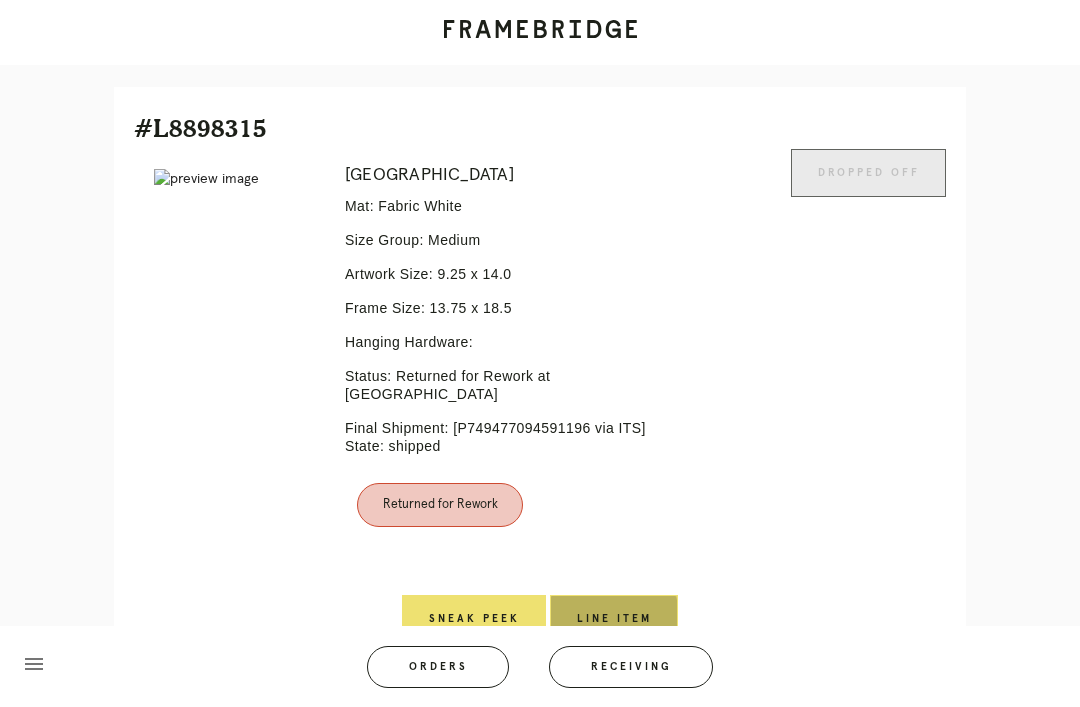 click on "Line Item" at bounding box center [614, 619] 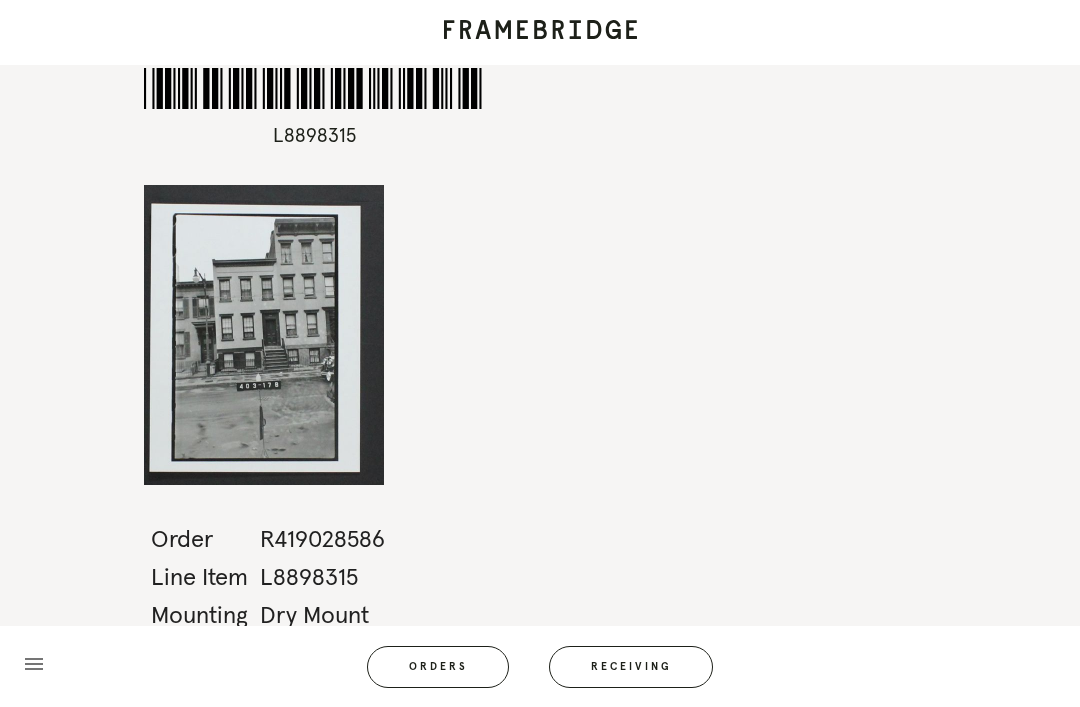 scroll, scrollTop: 64, scrollLeft: 0, axis: vertical 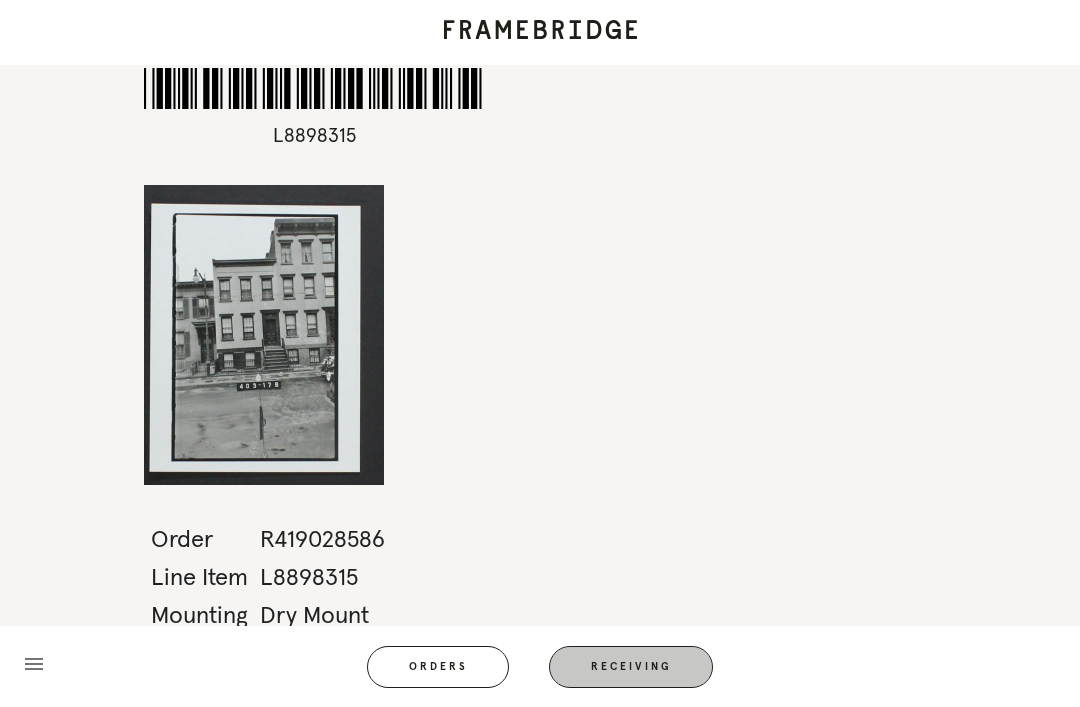 click on "Receiving" at bounding box center [631, 667] 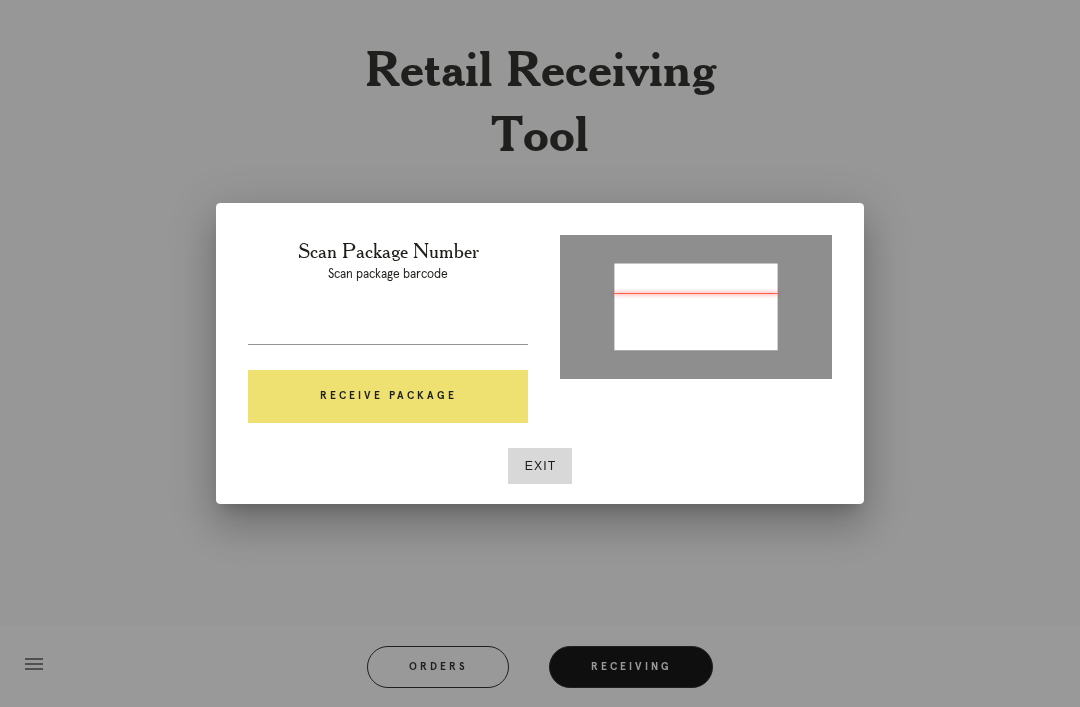 type on "P184875197997247" 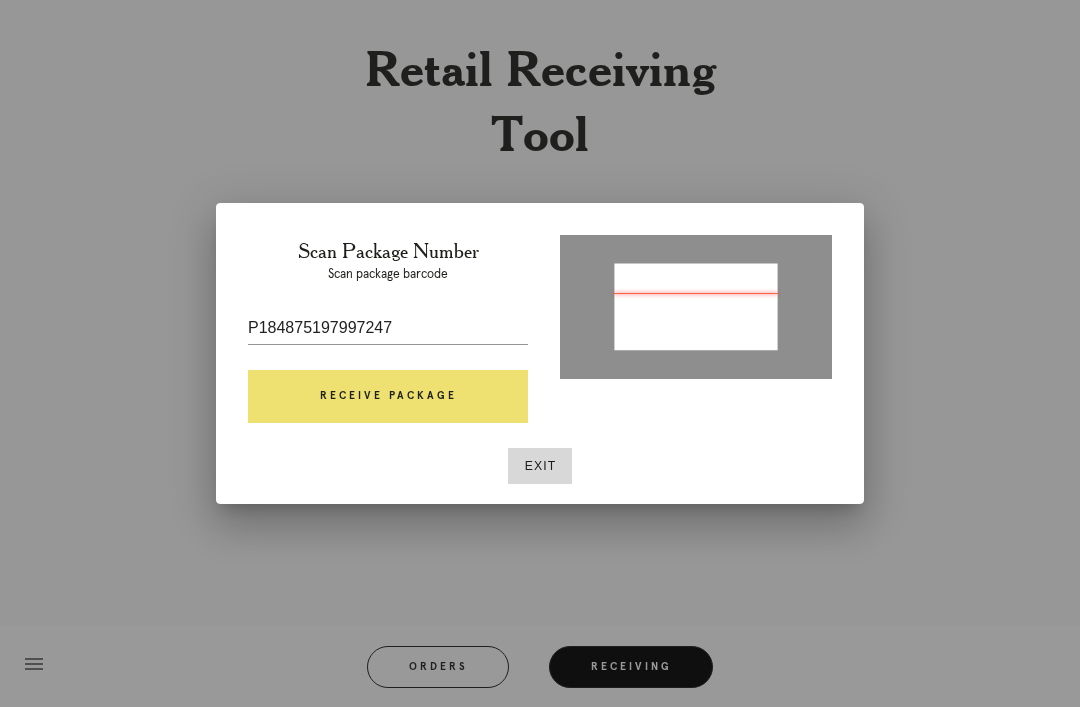 click on "Receive Package" at bounding box center [388, 397] 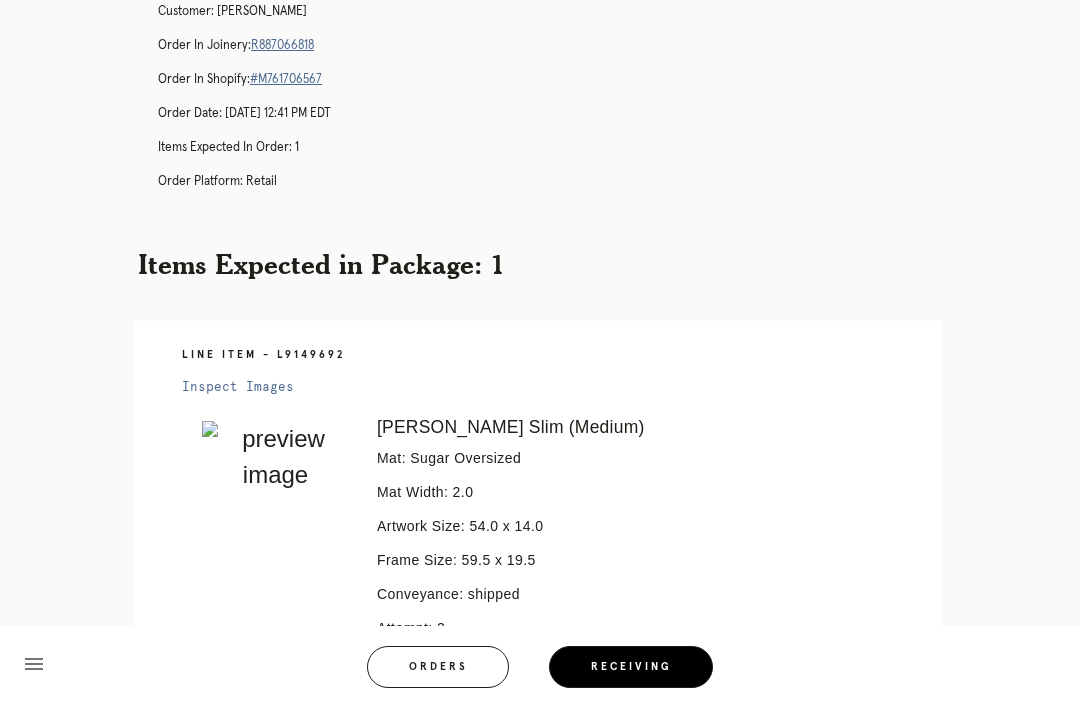 scroll, scrollTop: 165, scrollLeft: 0, axis: vertical 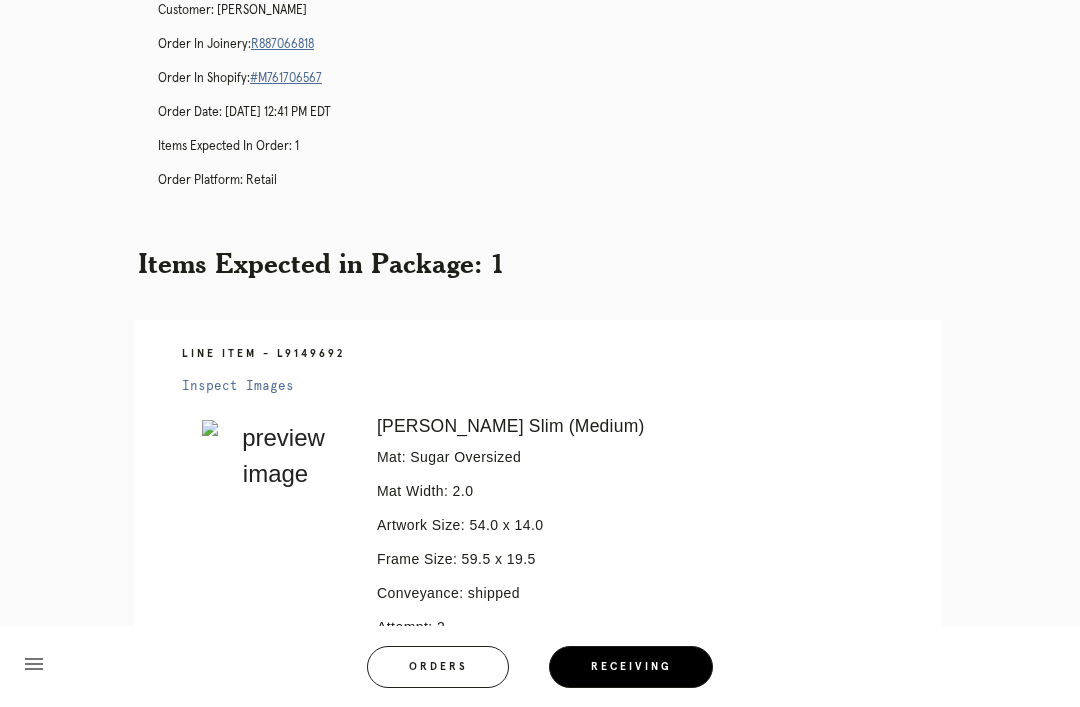 click on "Inspect Images" at bounding box center (238, 386) 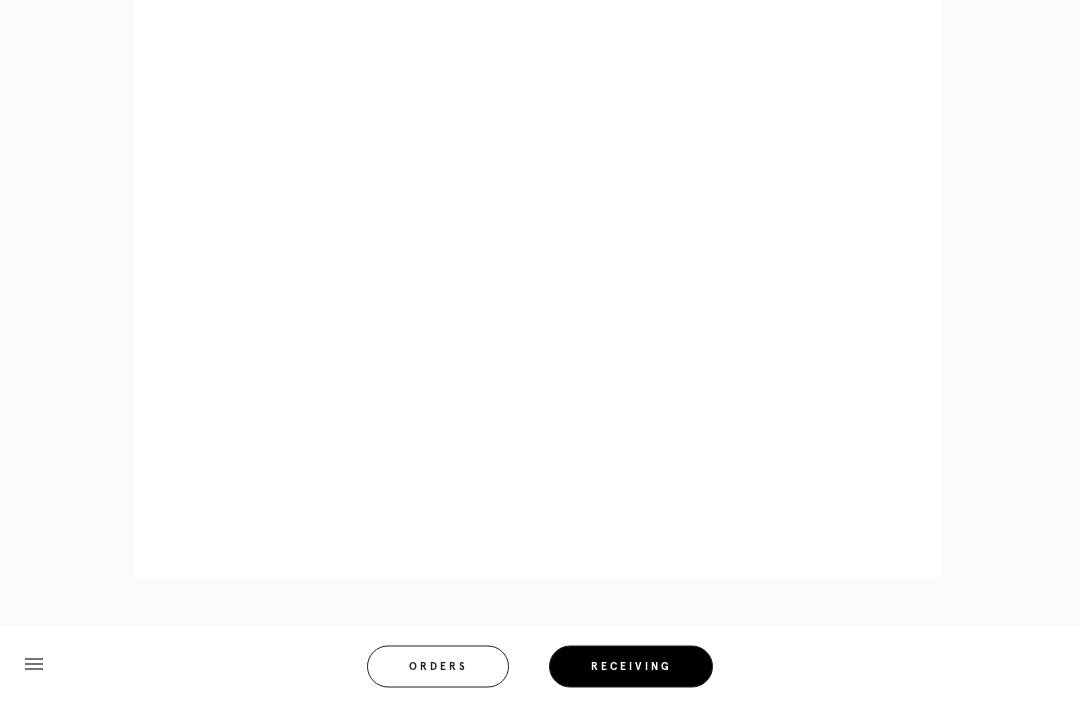scroll, scrollTop: 1063, scrollLeft: 0, axis: vertical 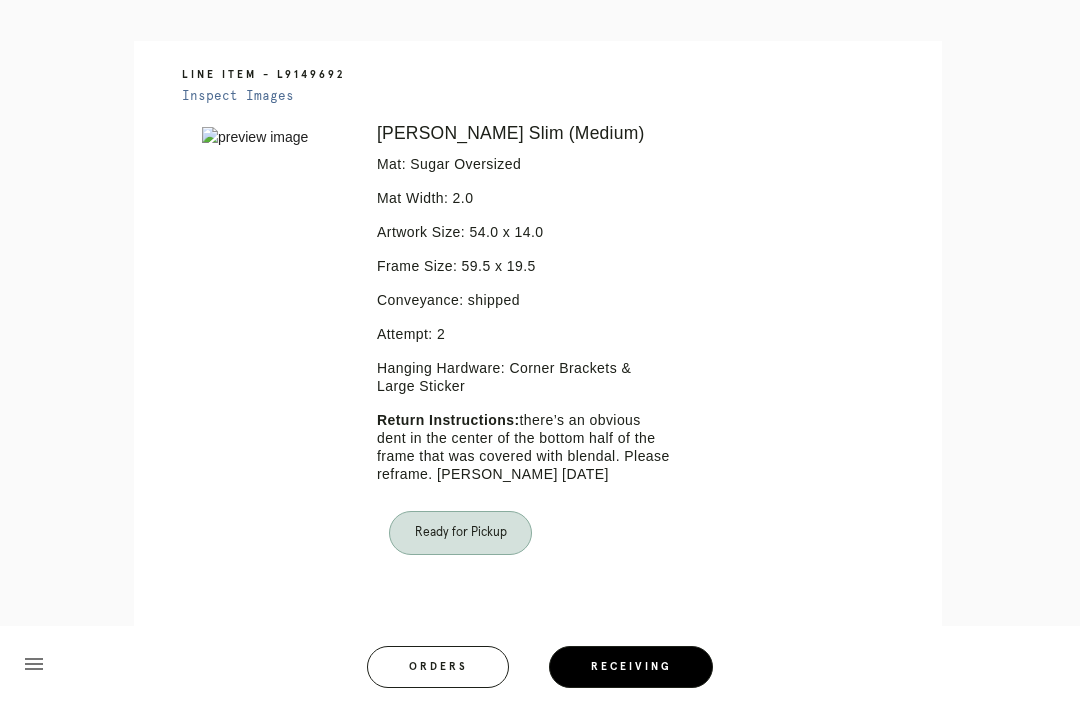 click on "Orders" at bounding box center [438, 667] 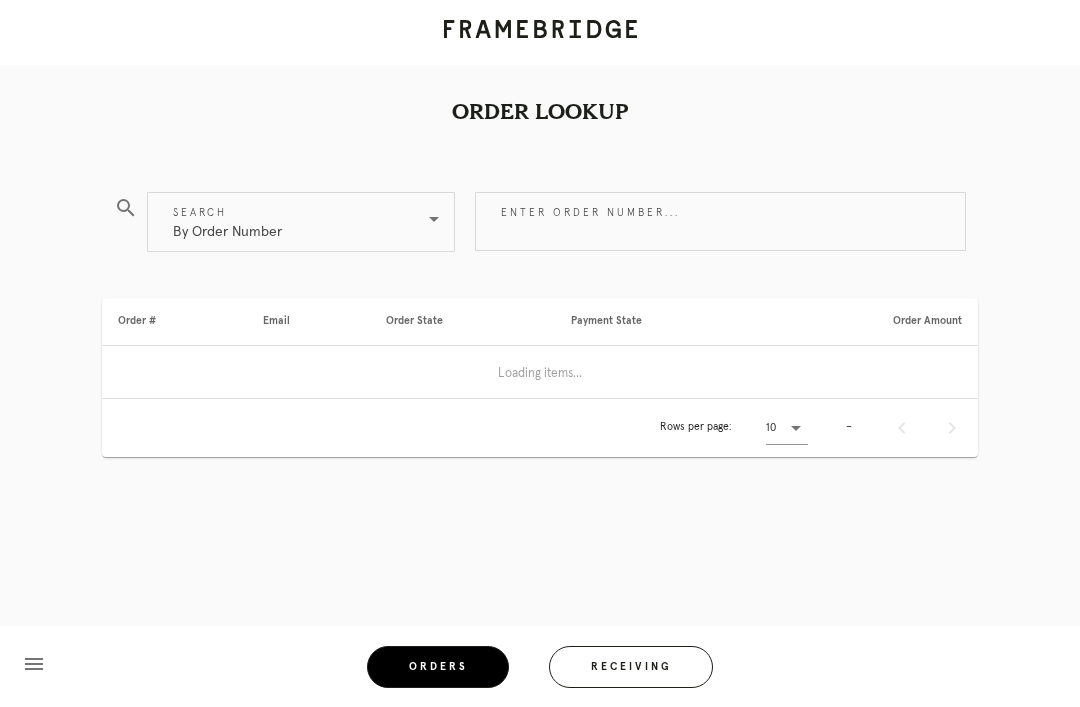 click on "Enter order number..." at bounding box center (720, 221) 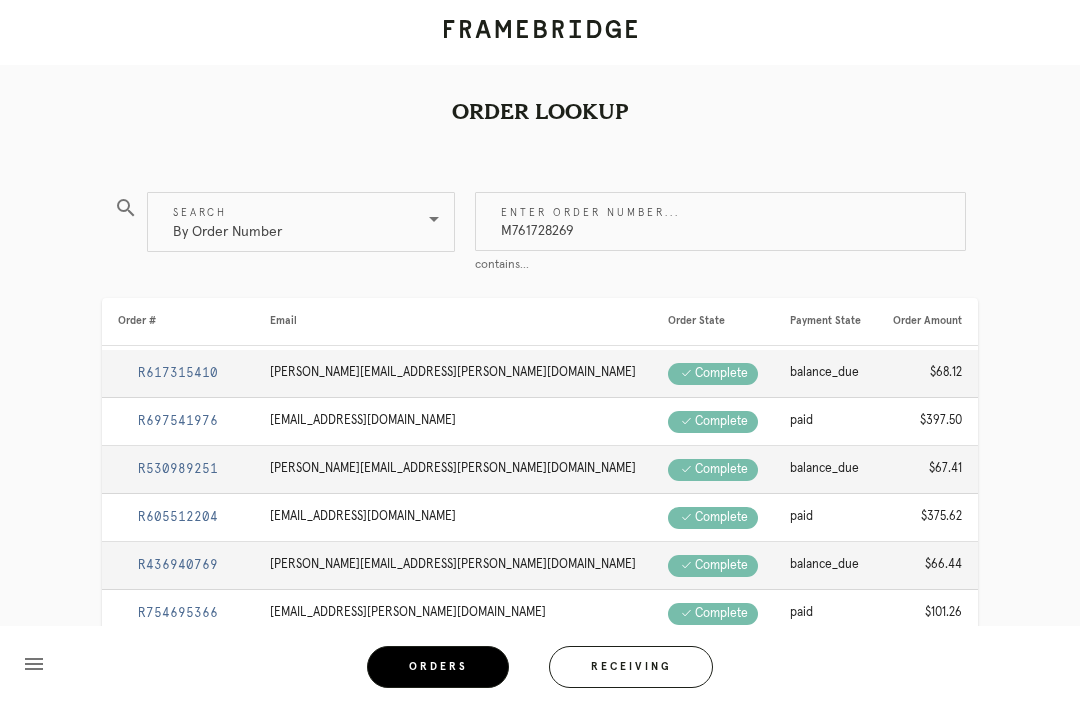 type on "M761728269" 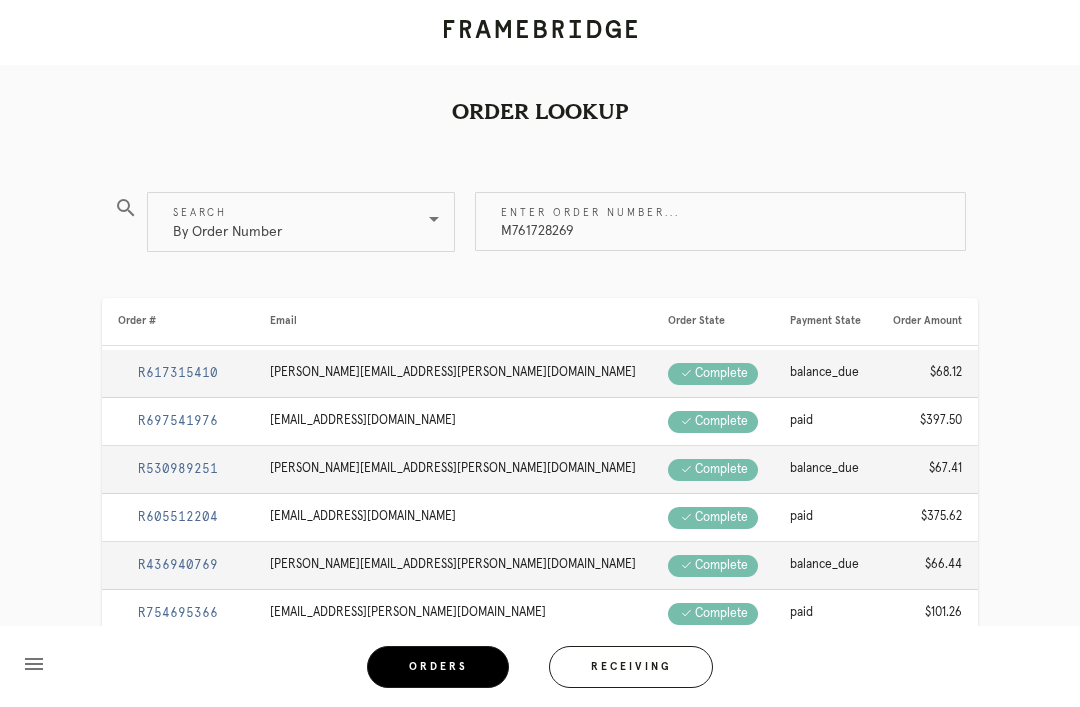 click on "Order Lookup
search Search By Order Number   Enter order number... M761728269 contains...   Order # Email Order State Payment State Order Amount
R617315410
[PERSON_NAME][EMAIL_ADDRESS][PERSON_NAME][DOMAIN_NAME]
Check
.a {
fill: #1d2019;
}
complete
balance_due
$68.12
R697541976
[EMAIL_ADDRESS][DOMAIN_NAME]
Check
.a {
fill: #1d2019;
}
complete
paid
$397.50
R530989251
[PERSON_NAME][EMAIL_ADDRESS][PERSON_NAME][DOMAIN_NAME]
Check
.a {
fill: #1d2019;
}
complete
balance_due
$67.41
R605512204
[EMAIL_ADDRESS][DOMAIN_NAME]
Check
.a {
fill: #1d2019;
}
complete
paid
$375.62
R436940769
[PERSON_NAME][EMAIL_ADDRESS][PERSON_NAME][DOMAIN_NAME]
Check
.a {
fill: #1d2019;
}" at bounding box center (540, 525) 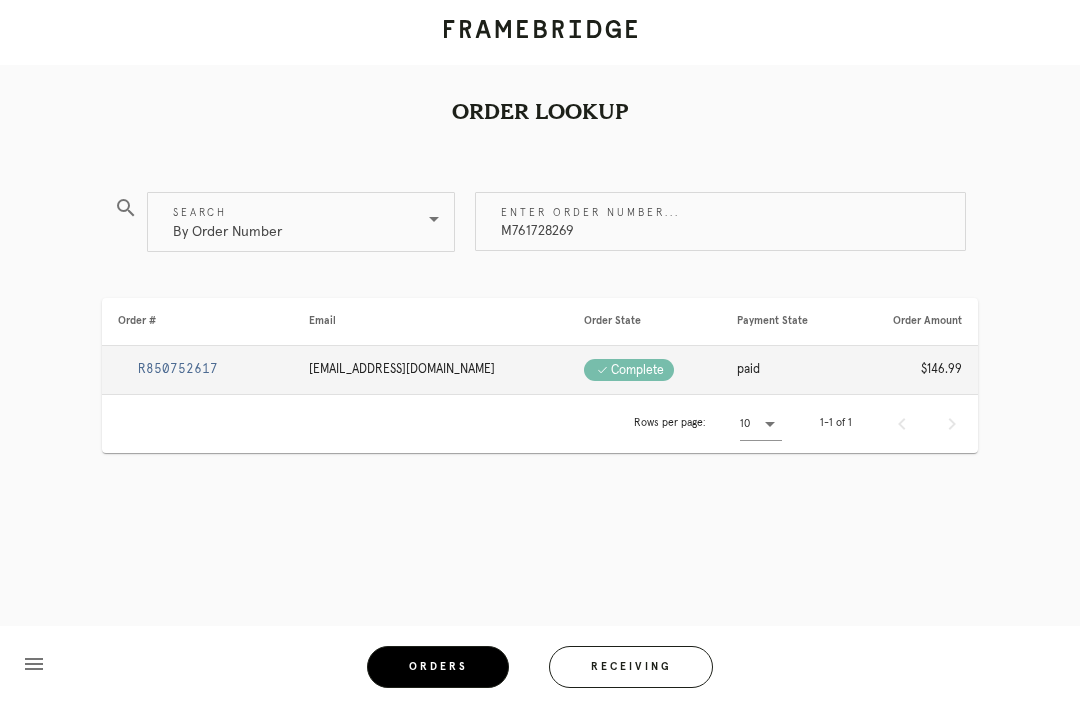 click on "R850752617" at bounding box center (178, 369) 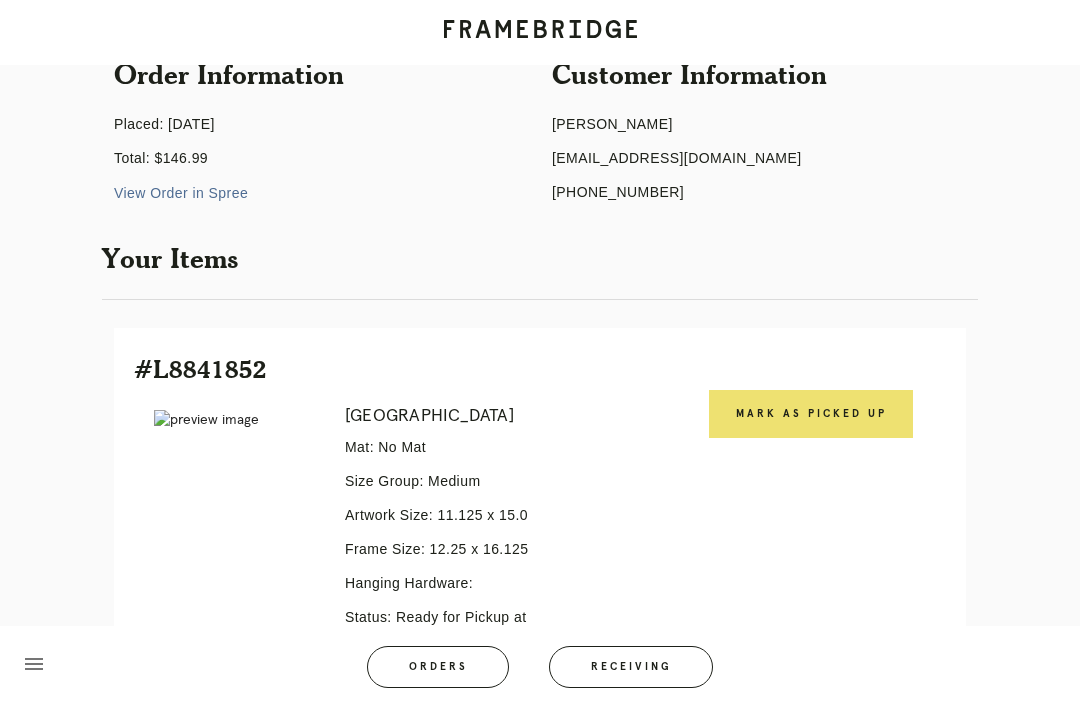scroll, scrollTop: 201, scrollLeft: 0, axis: vertical 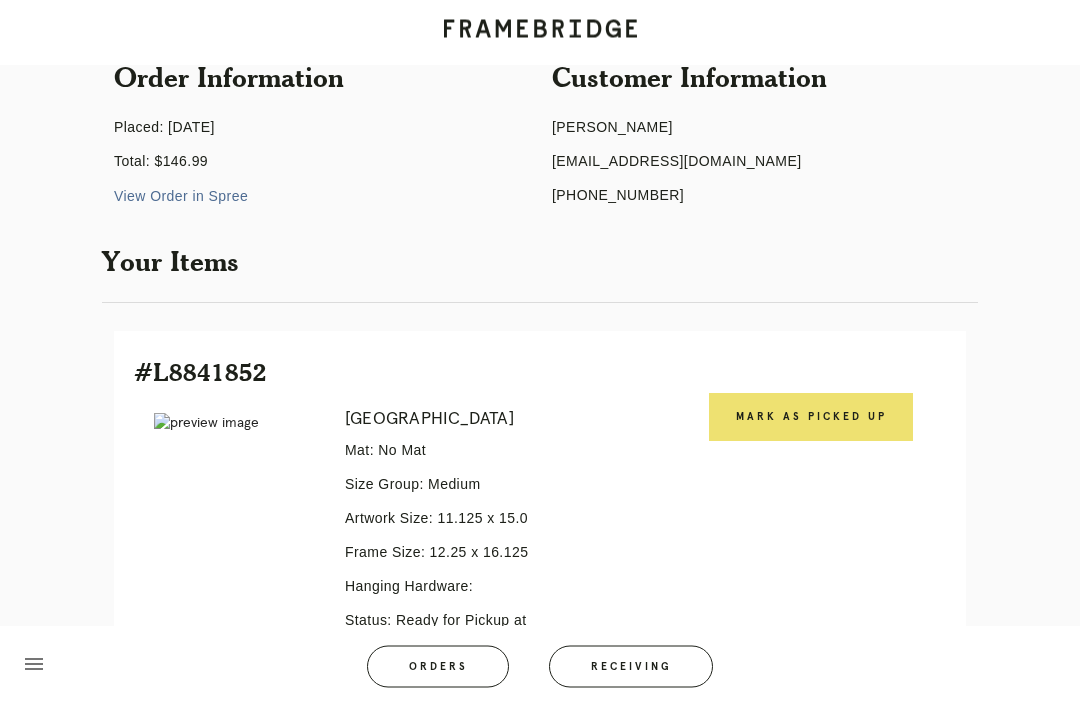 click on "Order #R850752617
Check
.a {
fill: #1d2019;
}
complete
Order Information
Placed: [DATE]
Total: $146.99
View Order in Spree
Customer Information
[PERSON_NAME]
[EMAIL_ADDRESS][DOMAIN_NAME]
[PHONE_NUMBER]
Your Items     #L8841852
Error retreiving frame spec #9706076
[GEOGRAPHIC_DATA]
Mat: No Mat
Size Group: Medium
Artwork Size:
11.125
x
15.0
Frame Size:
12.25
x
16.125
Hanging Hardware:
Status:
Ready for Pickup at [GEOGRAPHIC_DATA]
Final Shipment:
[P272212061184350 via ITS] State: shipped
Ready for Pickup
[PERSON_NAME] as Picked Up
Dropped off
Sneak Peek
menu" at bounding box center [540, 393] 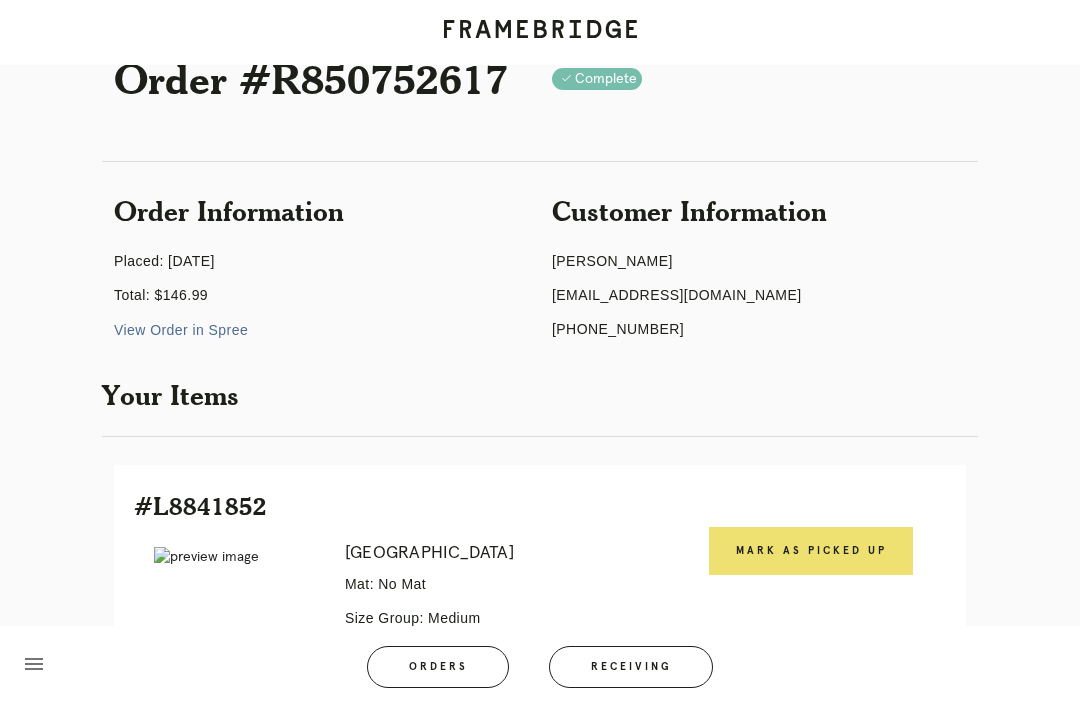scroll, scrollTop: 363, scrollLeft: 0, axis: vertical 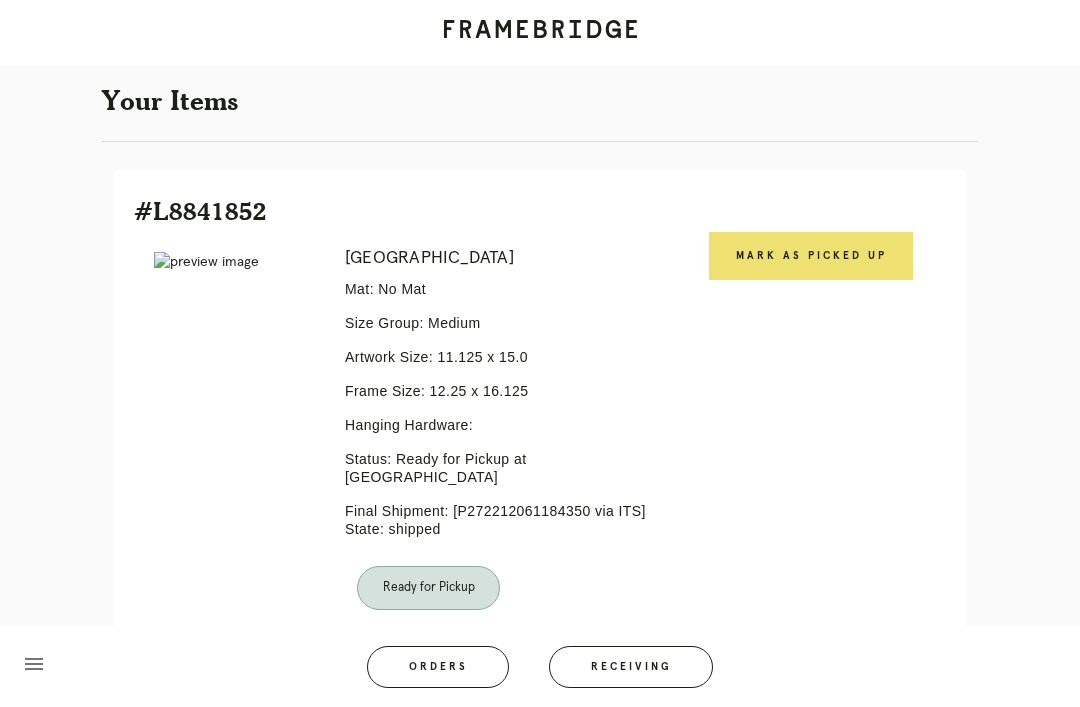 click on "Mark as Picked Up" at bounding box center (811, 256) 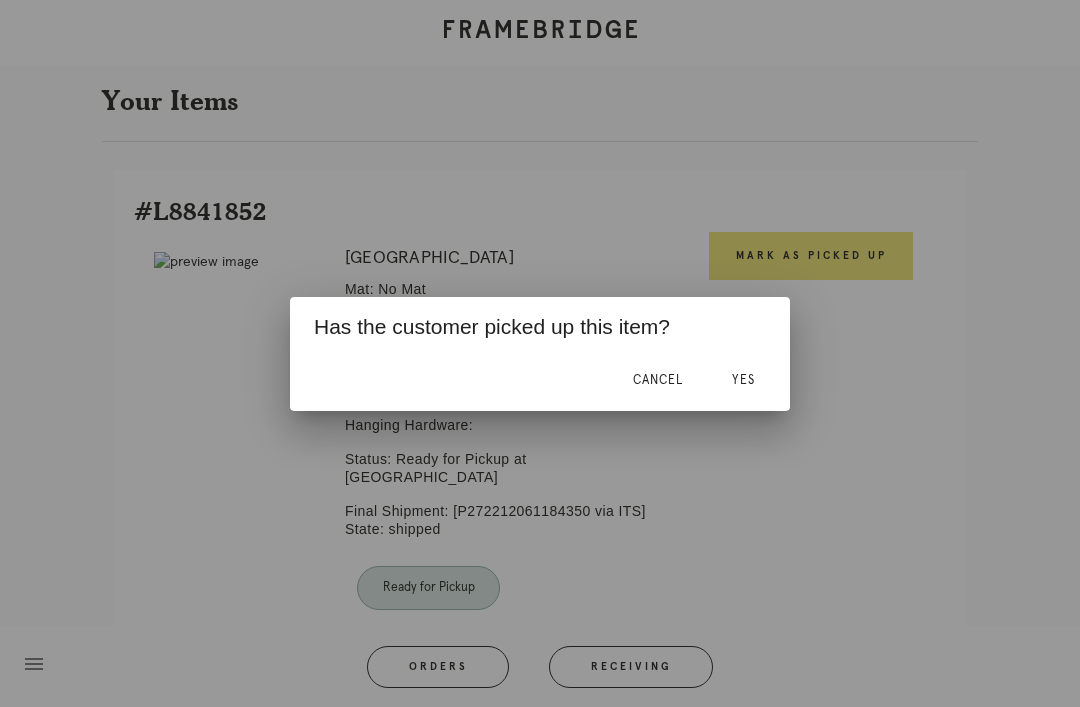 click on "Yes" at bounding box center (743, 380) 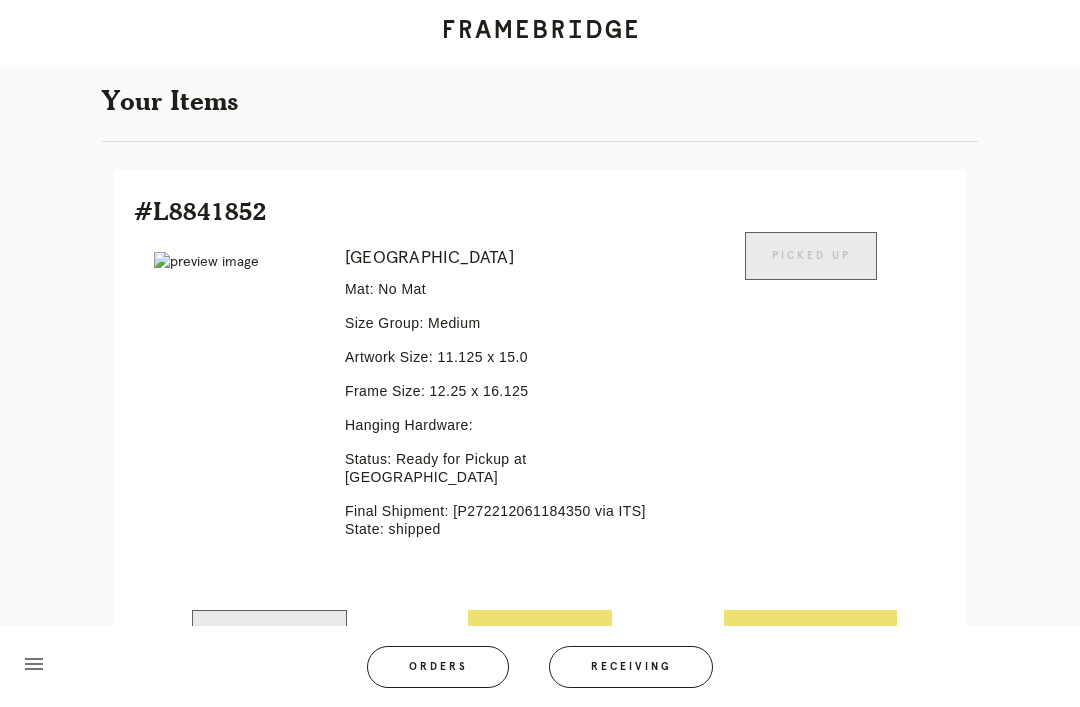 scroll, scrollTop: 428, scrollLeft: 0, axis: vertical 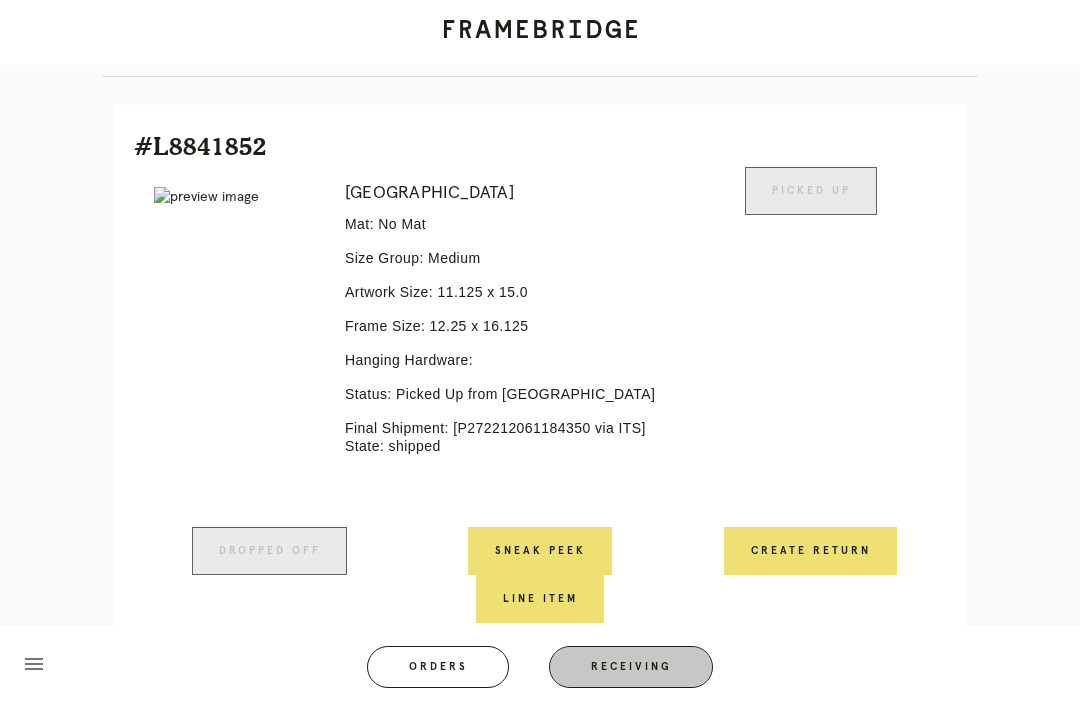 click on "Receiving" at bounding box center (631, 667) 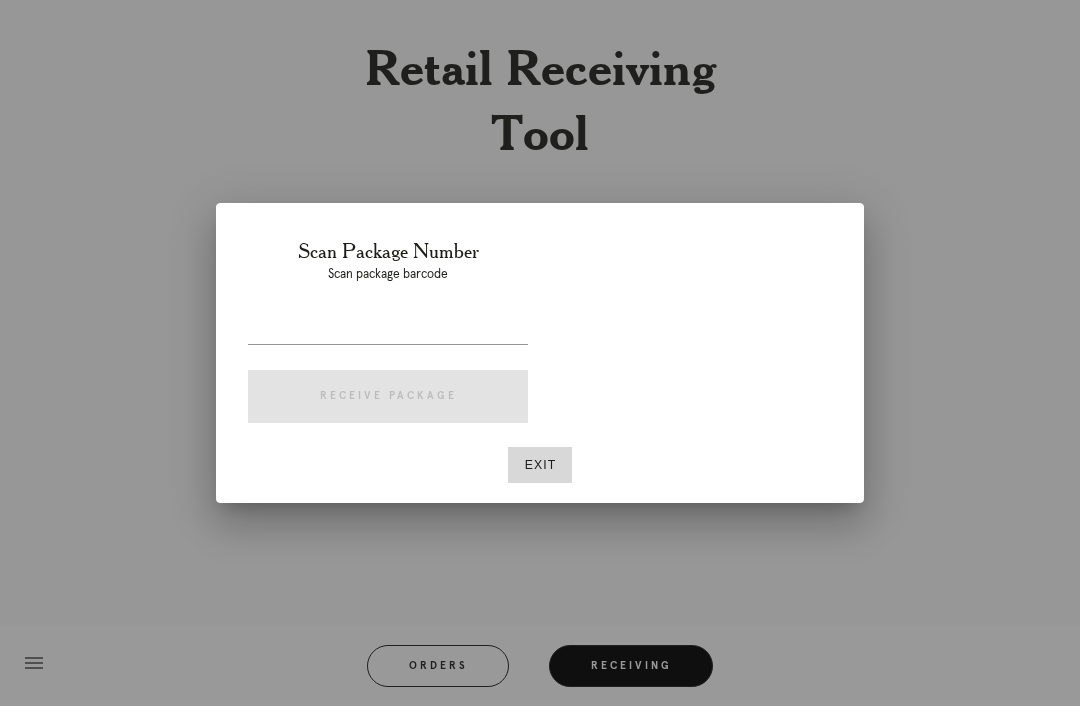 scroll, scrollTop: 64, scrollLeft: 0, axis: vertical 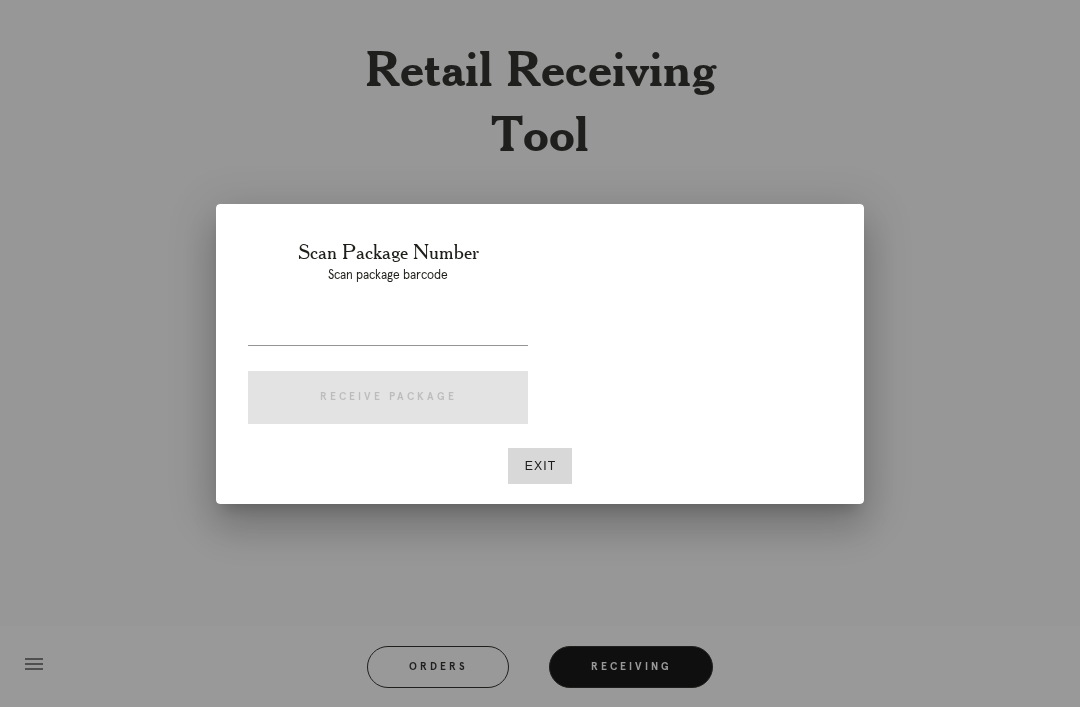 click on "Exit" at bounding box center [540, 466] 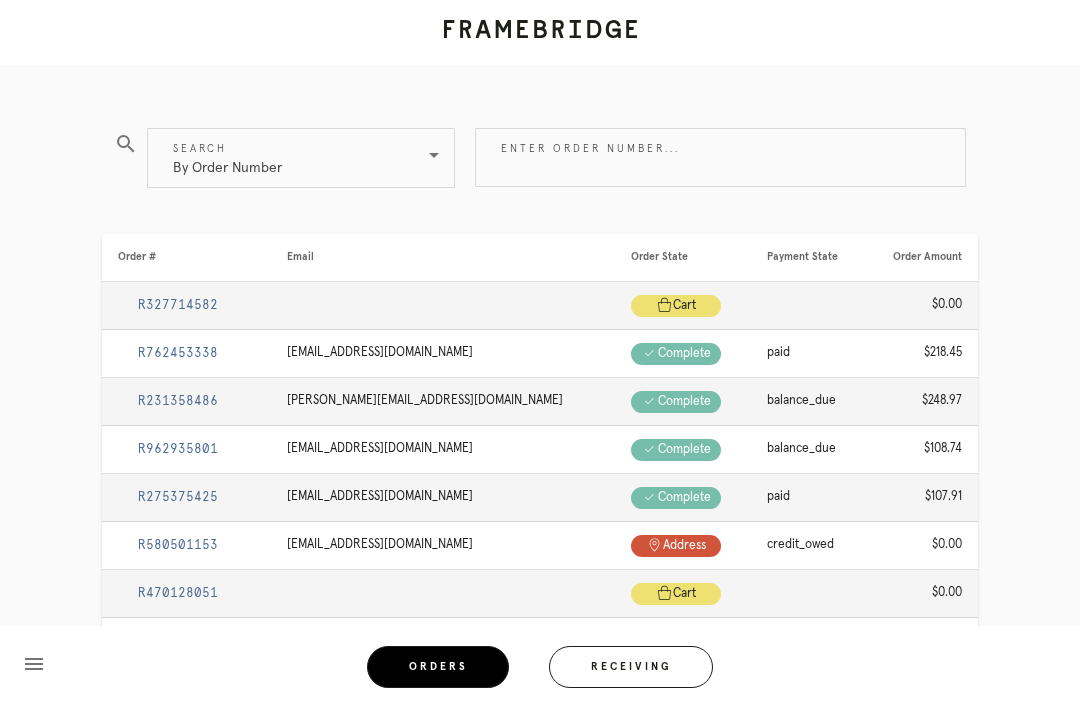 click on "Enter order number..." at bounding box center [720, 157] 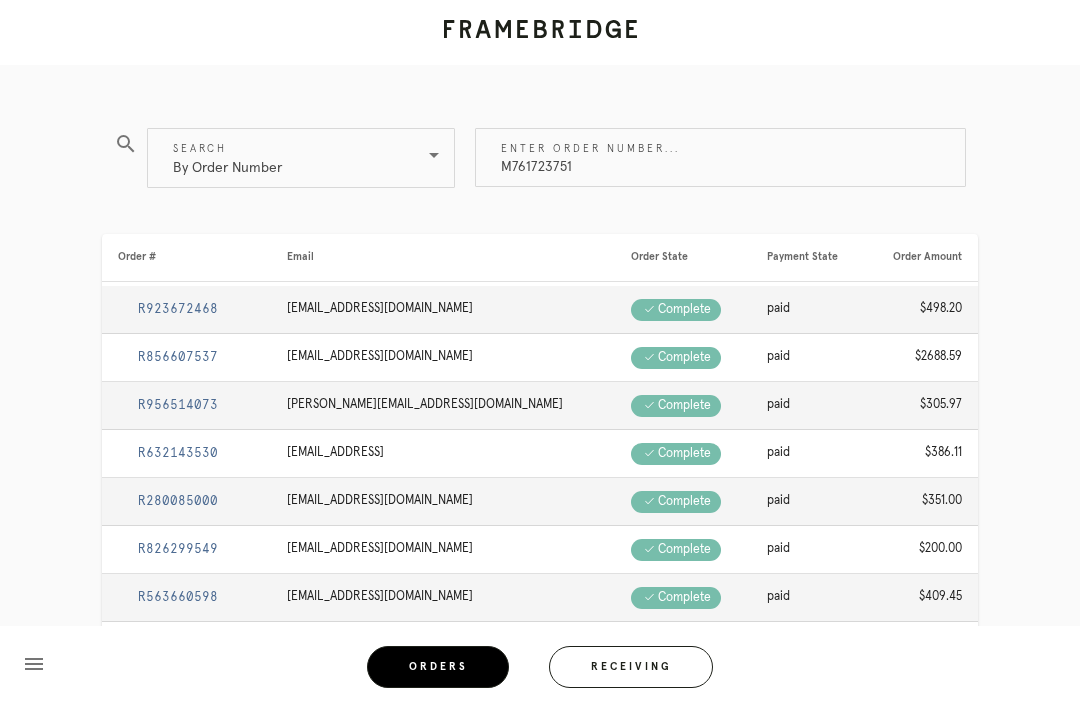 type on "M761723751" 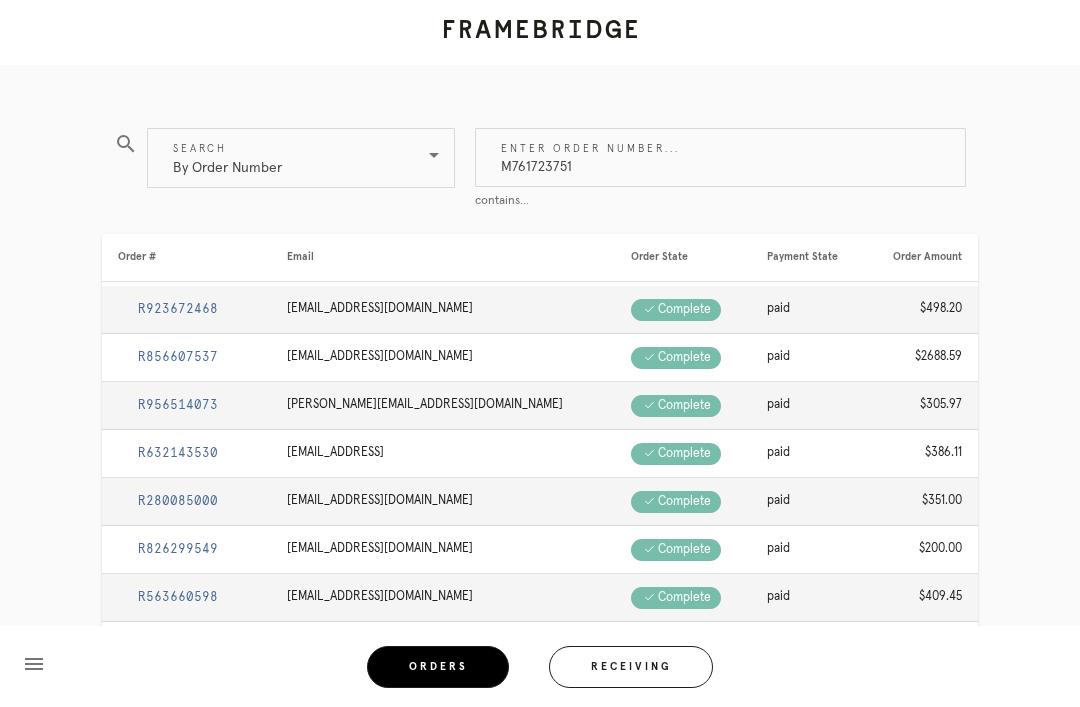 click on "Order Lookup
search Search By Order Number   Enter order number... M761723751 contains...   Order # Email Order State Payment State Order Amount
R923672468
kateoleary@yahoo.com
Check
.a {
fill: #1d2019;
}
complete
paid
$498.20
R856607537
ckutler2@gmail.com
Check
.a {
fill: #1d2019;
}
complete
paid
$2688.59
R956514073
erin@erinlehane.com
Check
.a {
fill: #1d2019;
}
complete
paid
$305.97
R632143530
pearcearlie@gmail.con
Check
.a {
fill: #1d2019;
}
complete
paid
$386.11
R280085000
exl56@hotmail.com
Check
.a {
fill: #1d2019;
}
complete
paid
$351.00" at bounding box center [540, 461] 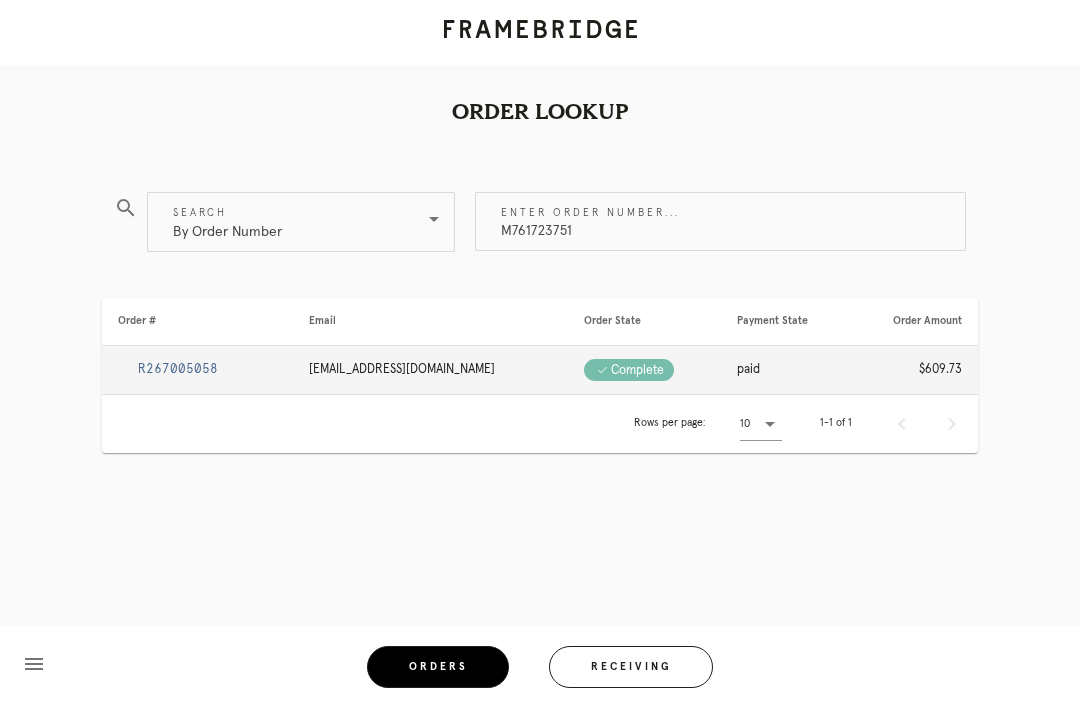 click on "R267005058" at bounding box center (178, 369) 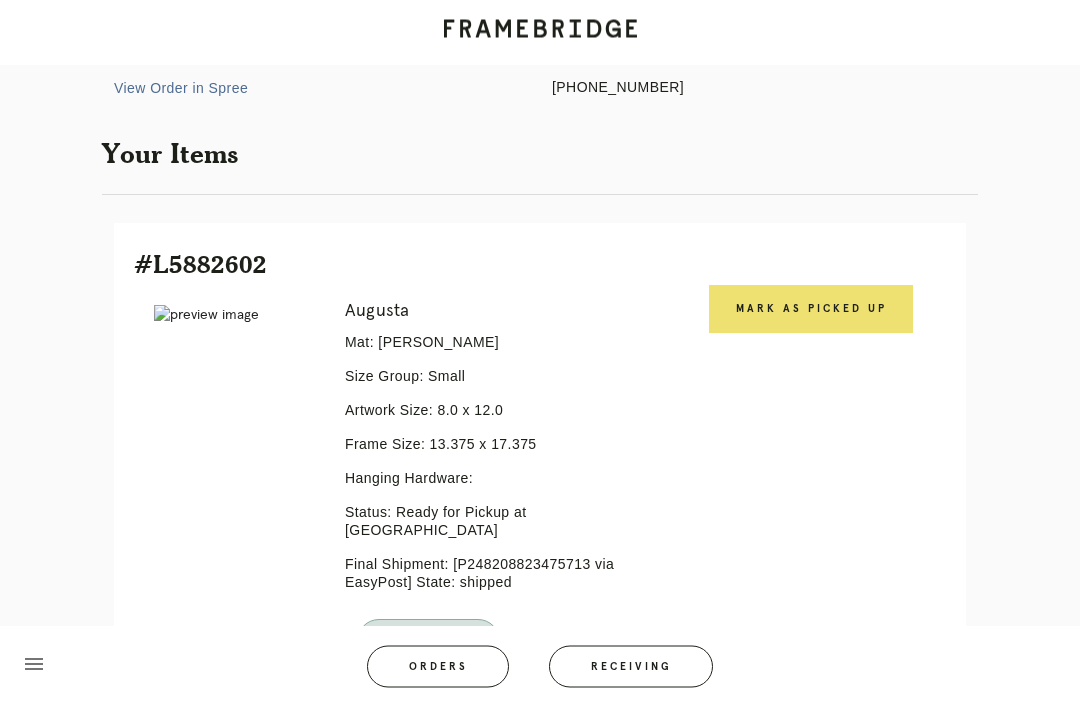 scroll, scrollTop: 313, scrollLeft: 0, axis: vertical 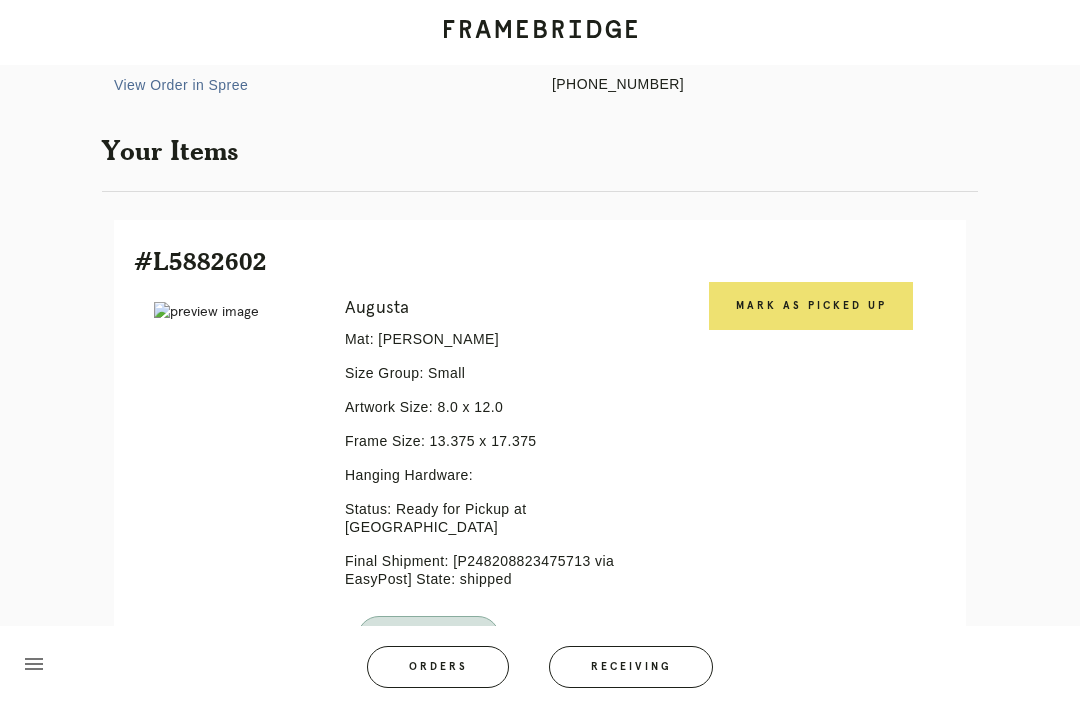 click on "Mark as Picked Up" at bounding box center [811, 306] 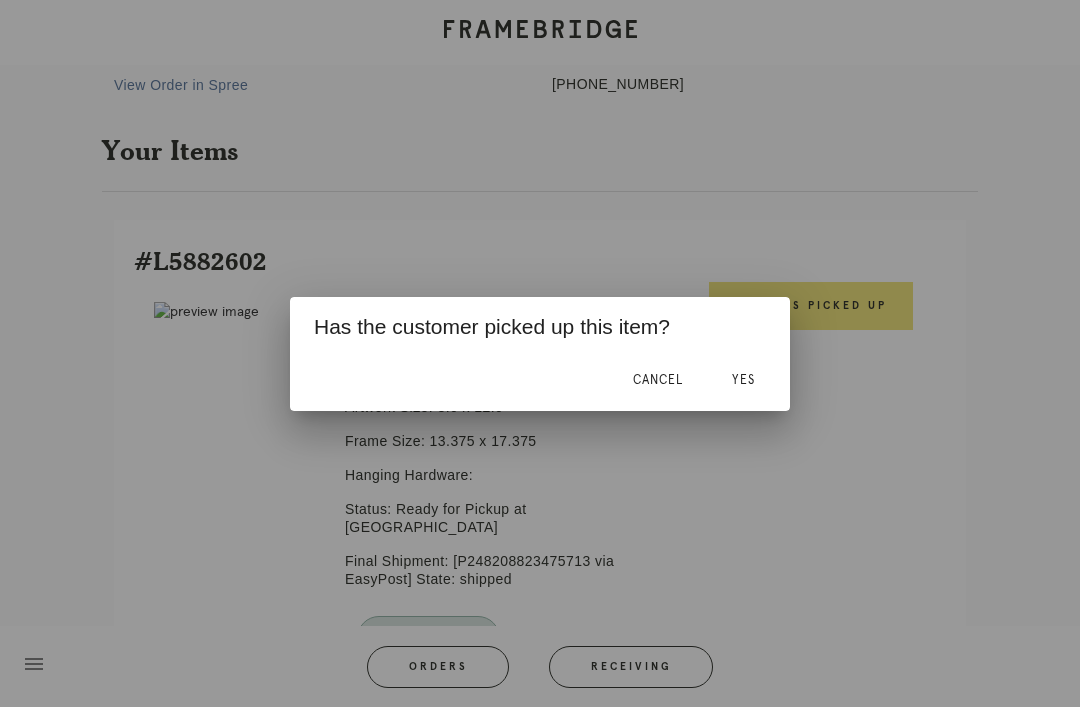 click on "Yes" at bounding box center (743, 380) 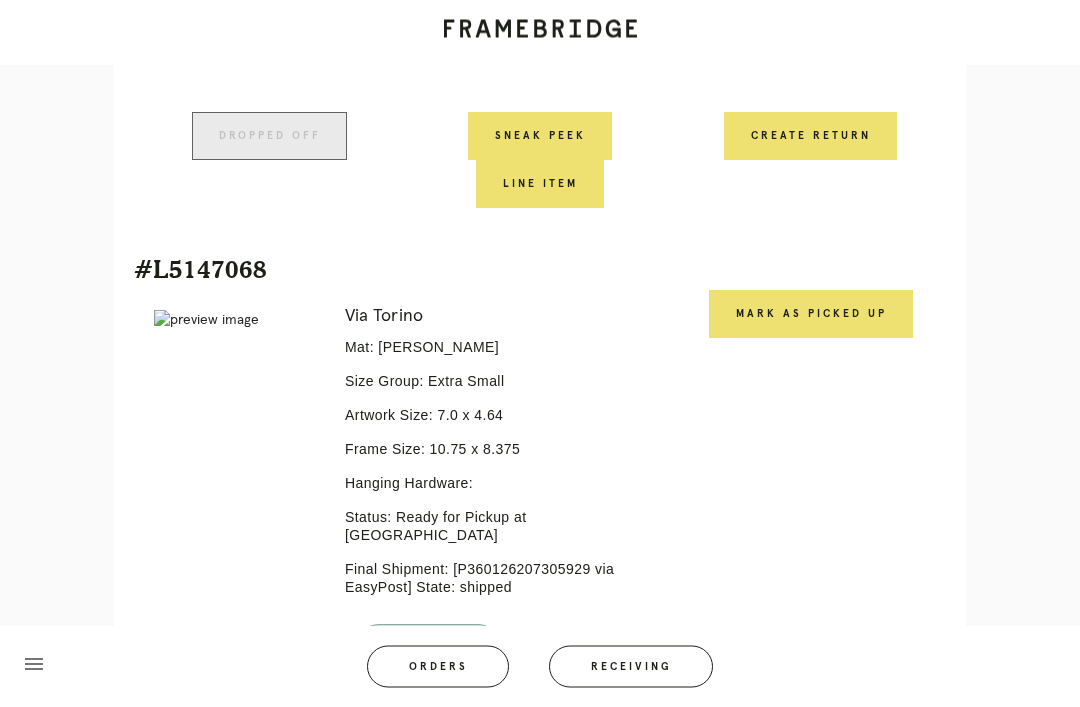 click on "Mark as Picked Up" at bounding box center (811, 315) 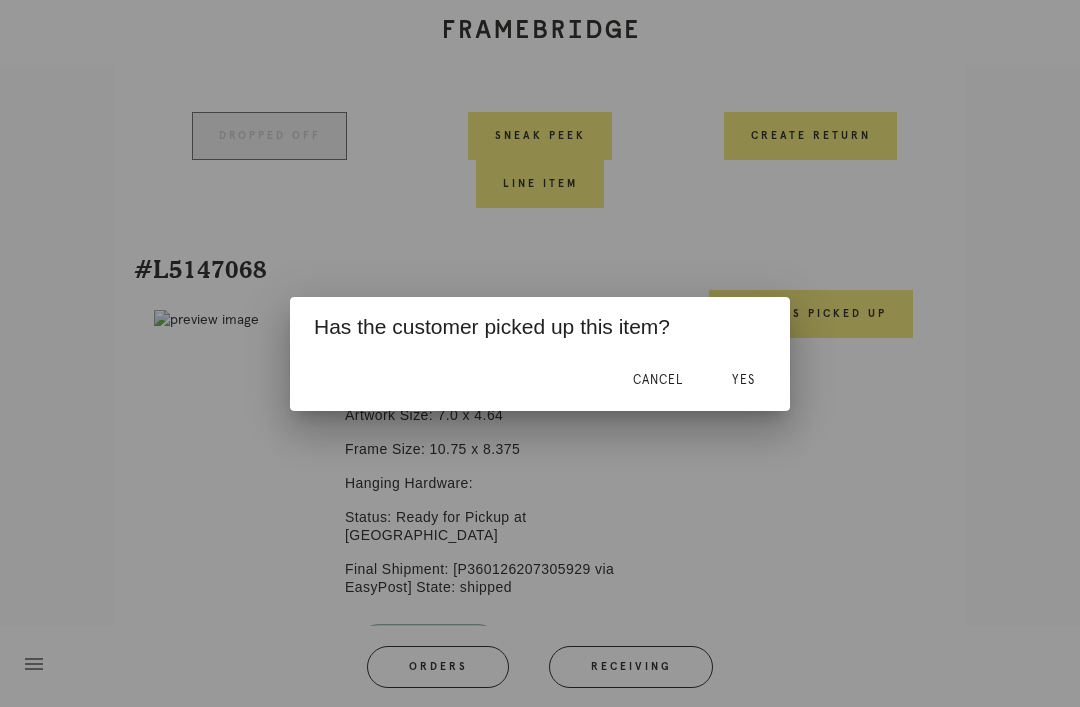 click on "Yes" at bounding box center [743, 381] 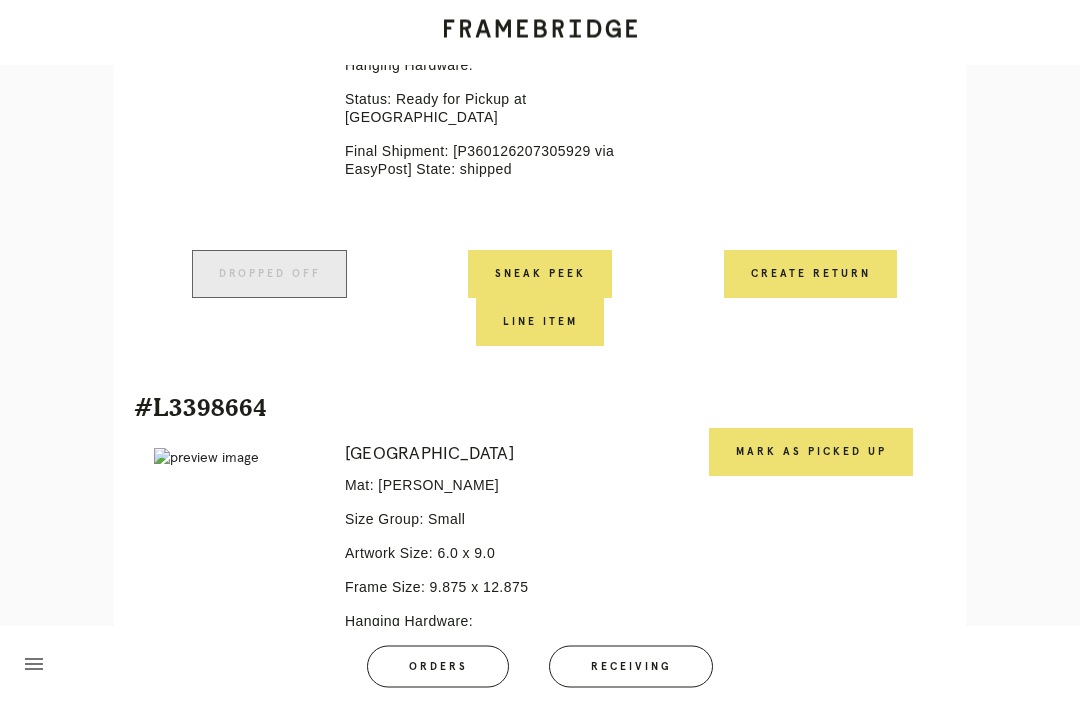 scroll, scrollTop: 1276, scrollLeft: 0, axis: vertical 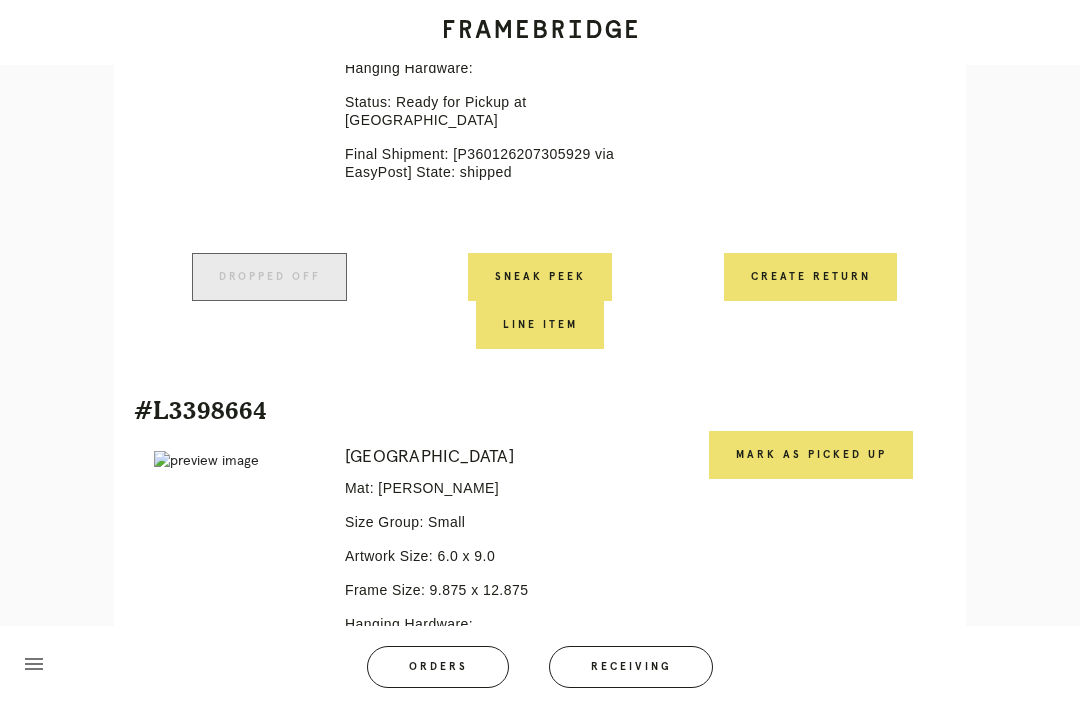 click on "Mark as Picked Up" at bounding box center (811, 455) 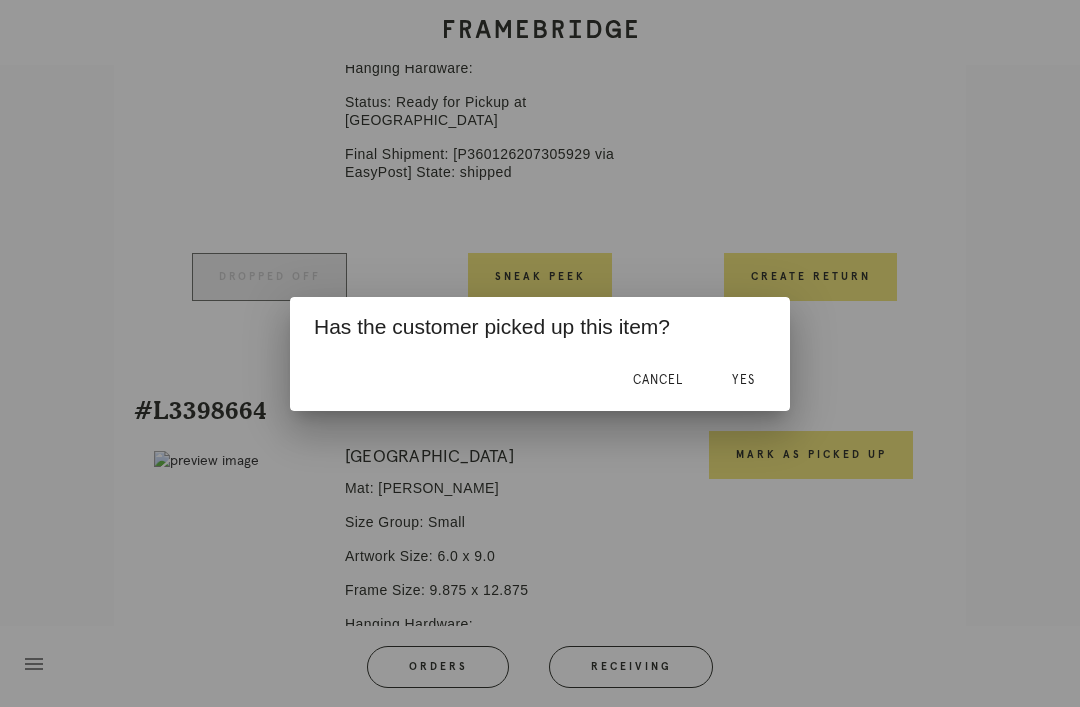 click on "Yes" at bounding box center [743, 380] 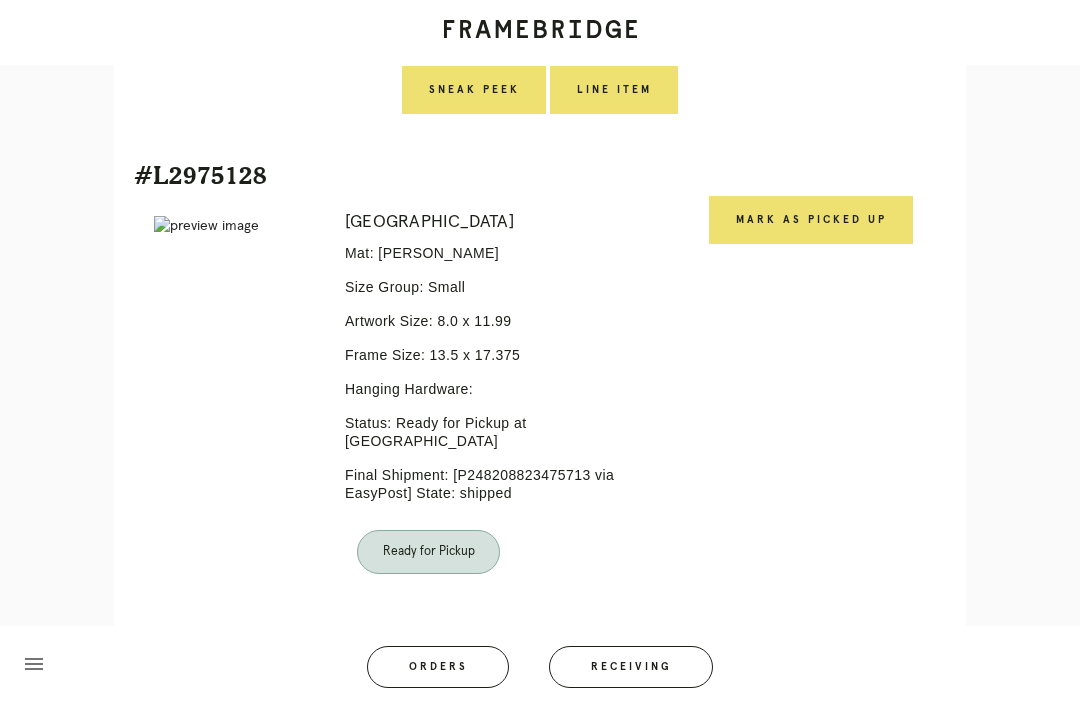 scroll, scrollTop: 2642, scrollLeft: 0, axis: vertical 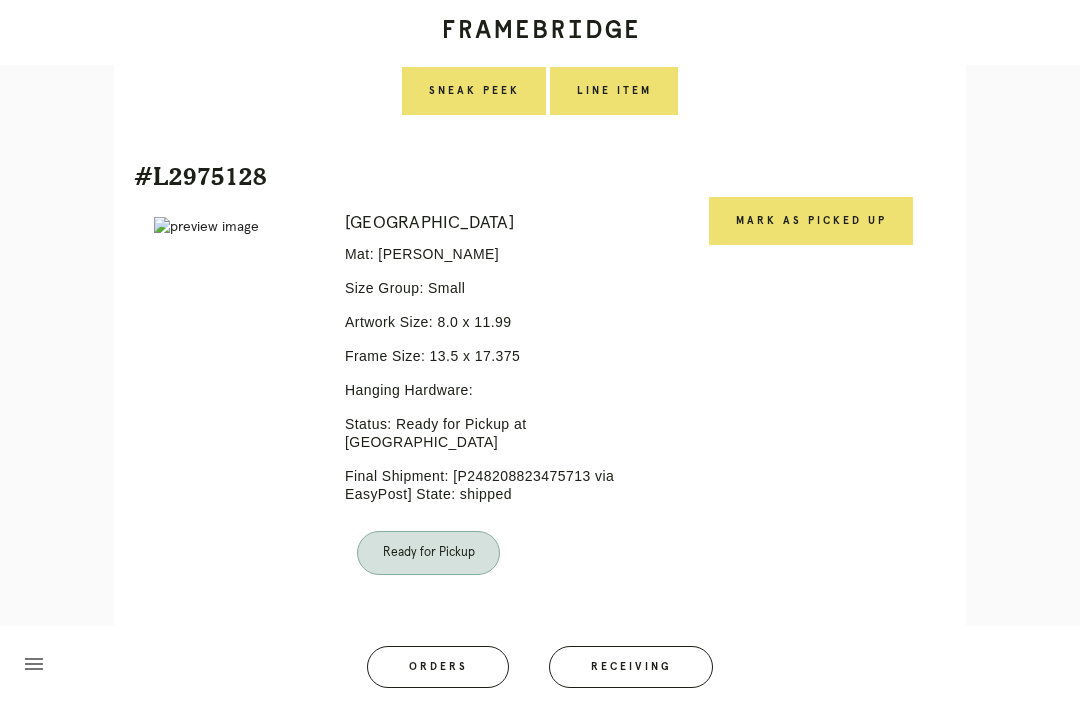 click on "Mark as Picked Up" at bounding box center [811, 221] 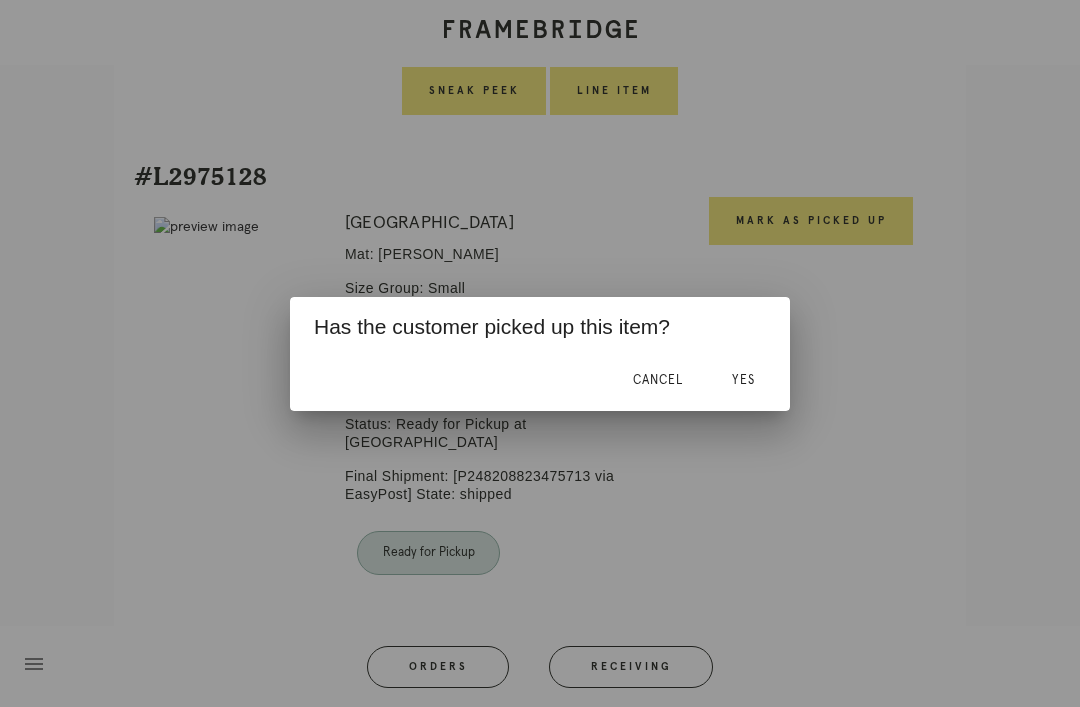 click on "Yes" at bounding box center (743, 381) 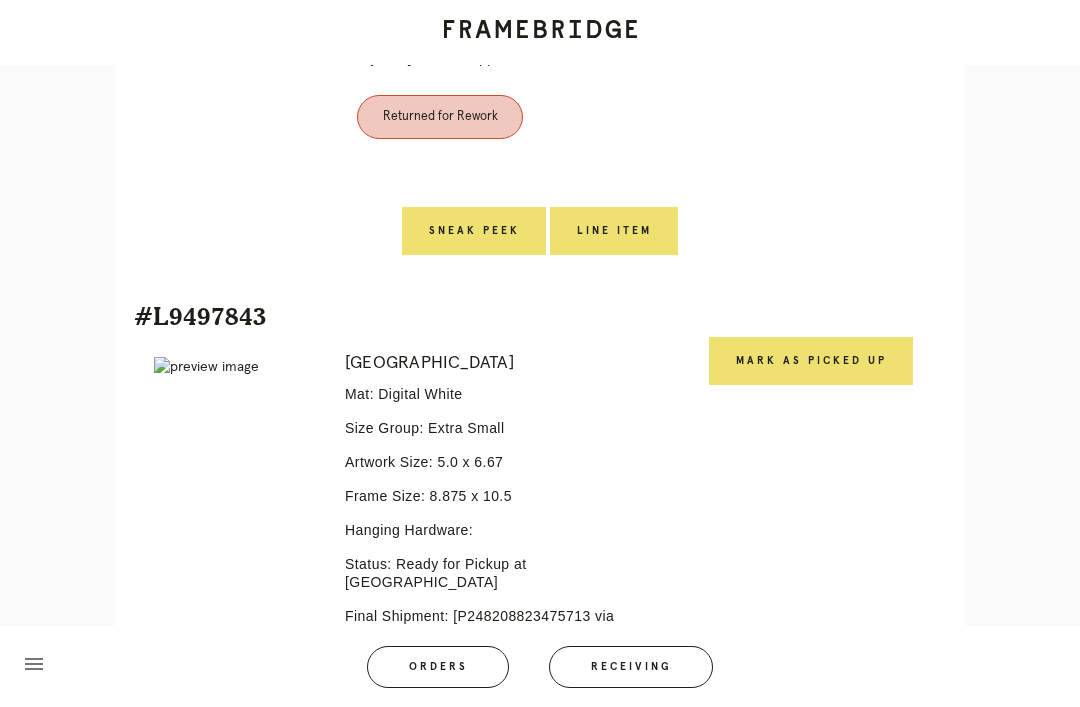 scroll, scrollTop: 3651, scrollLeft: 0, axis: vertical 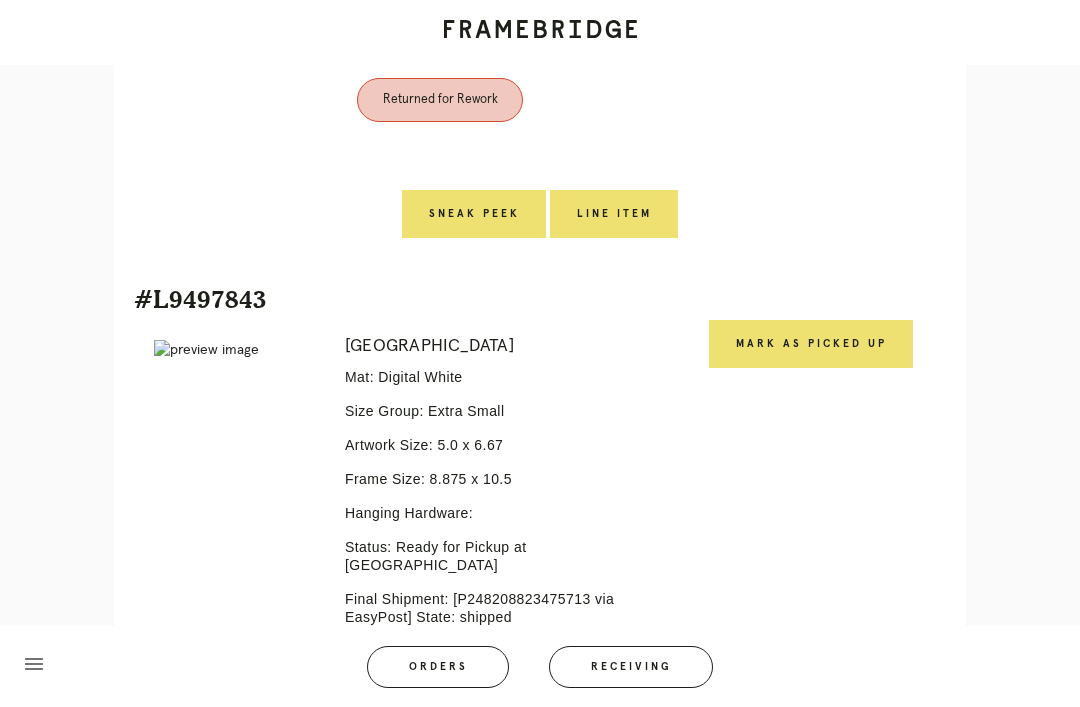 click on "Mark as Picked Up" at bounding box center (811, 344) 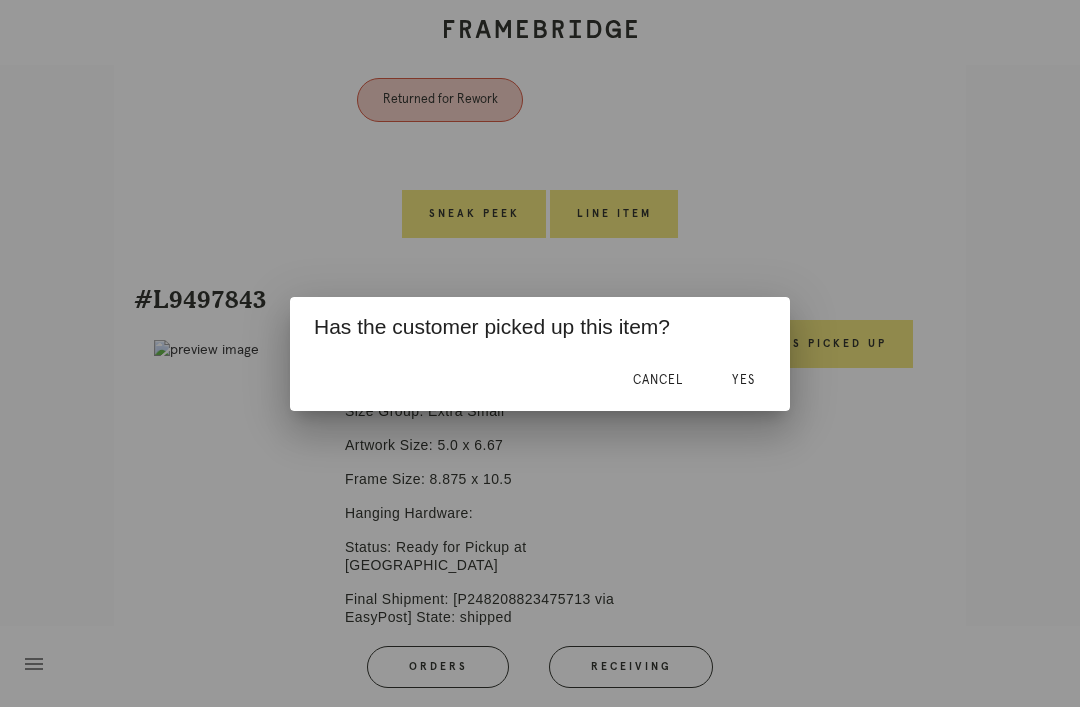 click on "Yes" at bounding box center [743, 381] 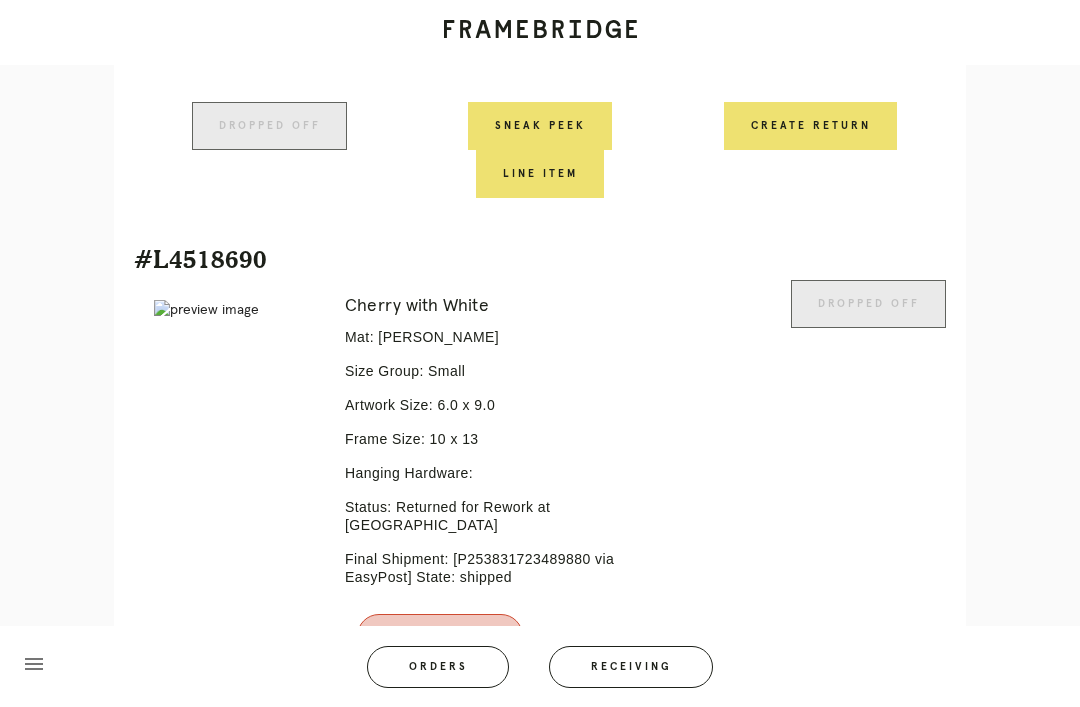 scroll, scrollTop: 3716, scrollLeft: 0, axis: vertical 